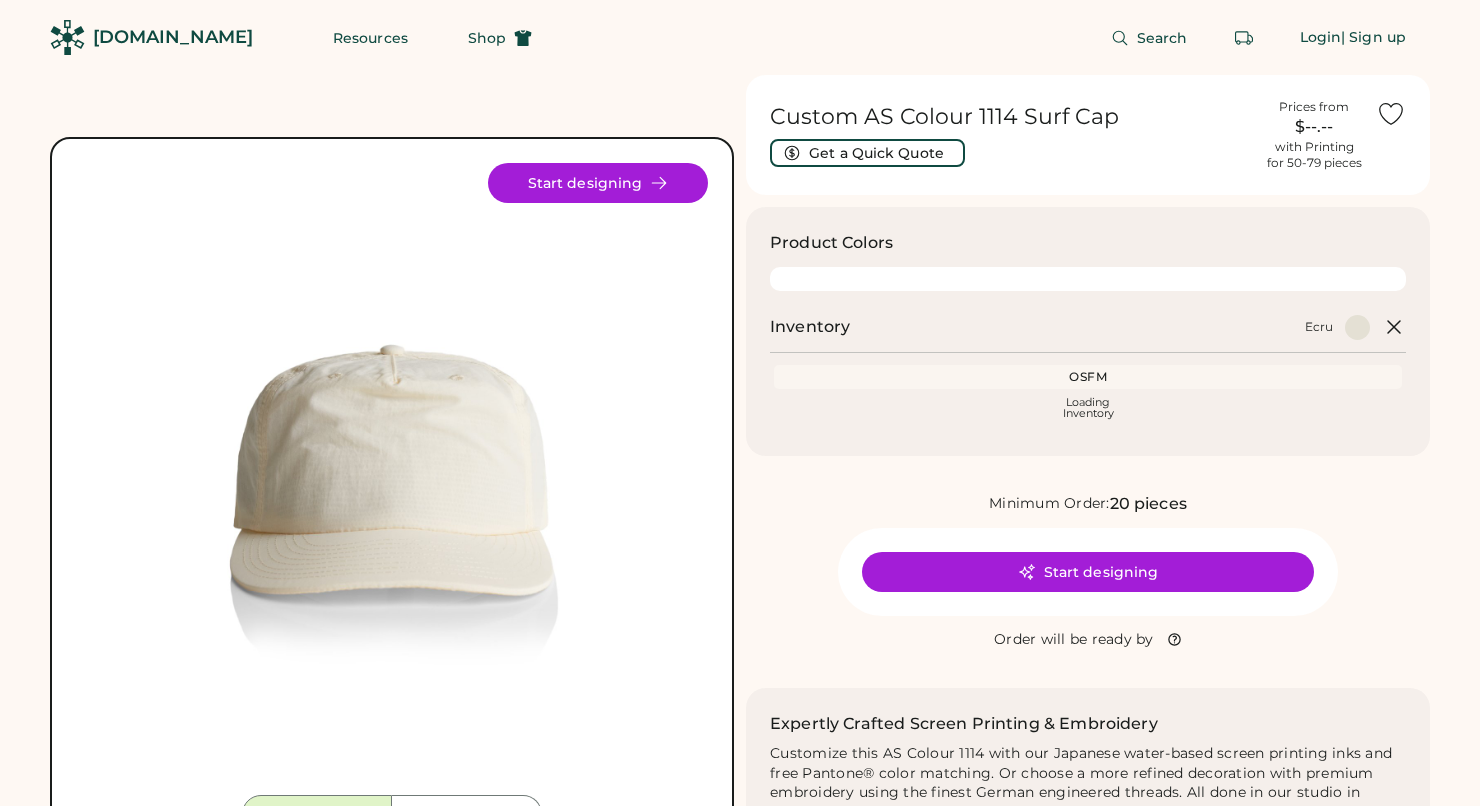 scroll, scrollTop: 0, scrollLeft: 0, axis: both 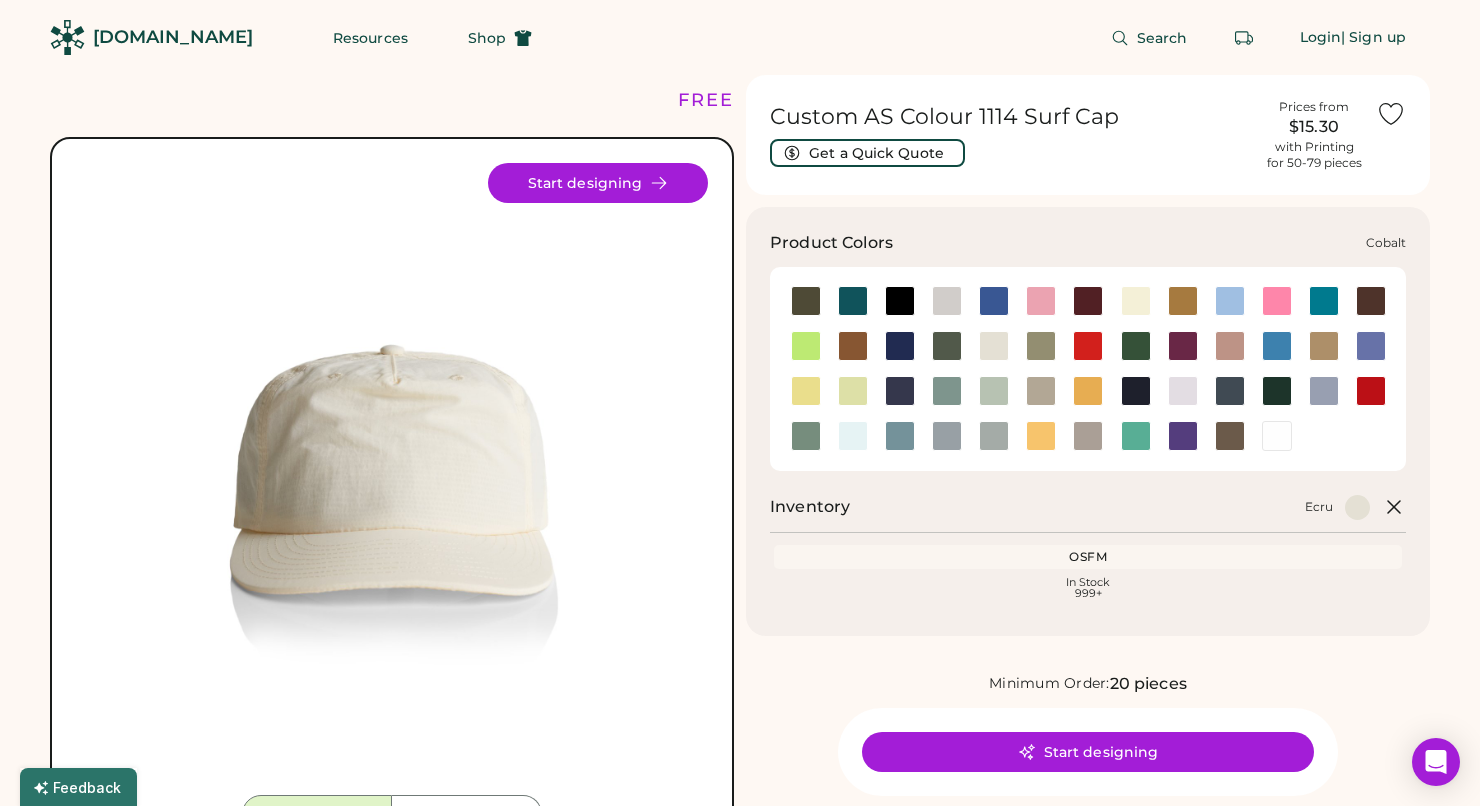 click at bounding box center [900, 346] 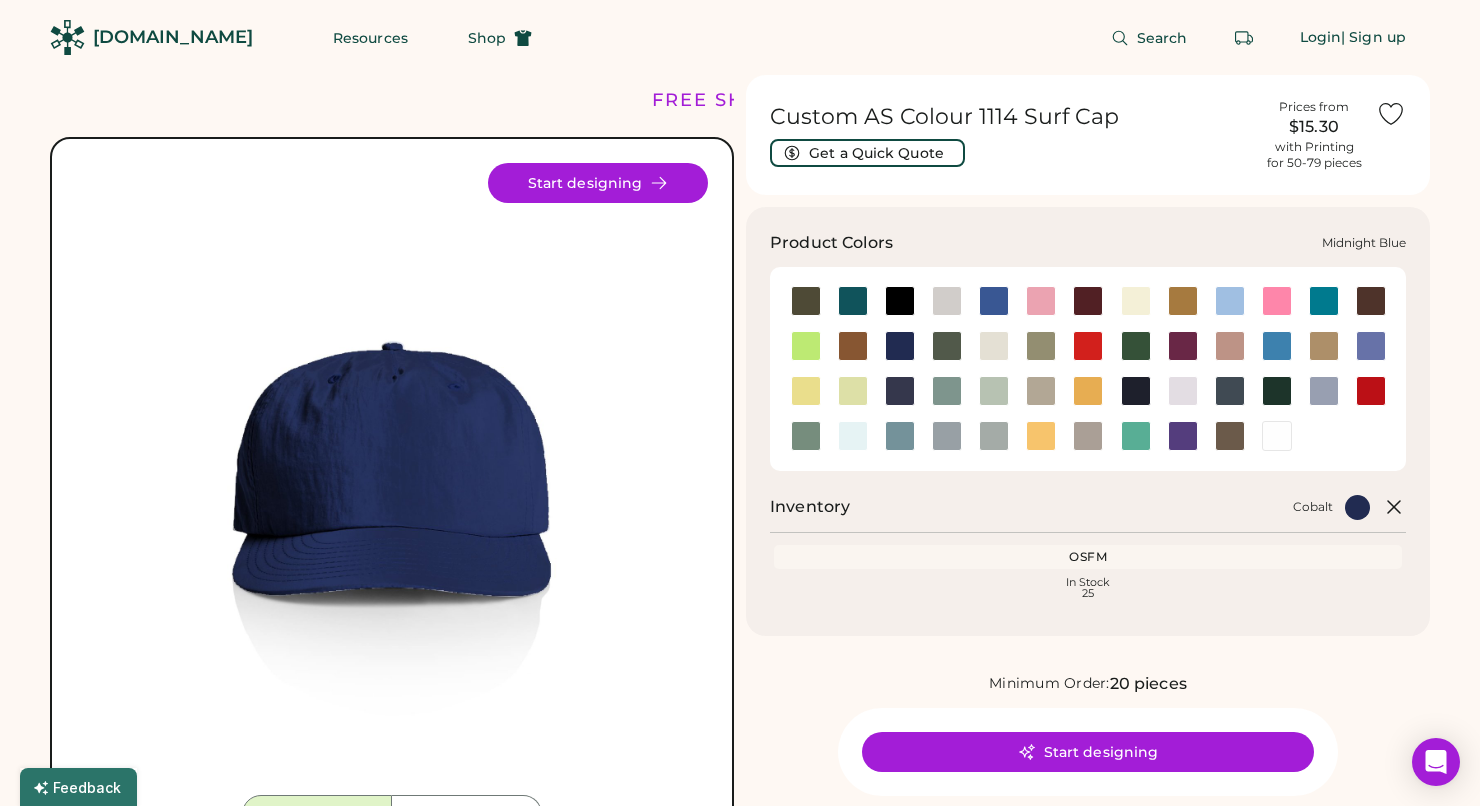 click at bounding box center (900, 391) 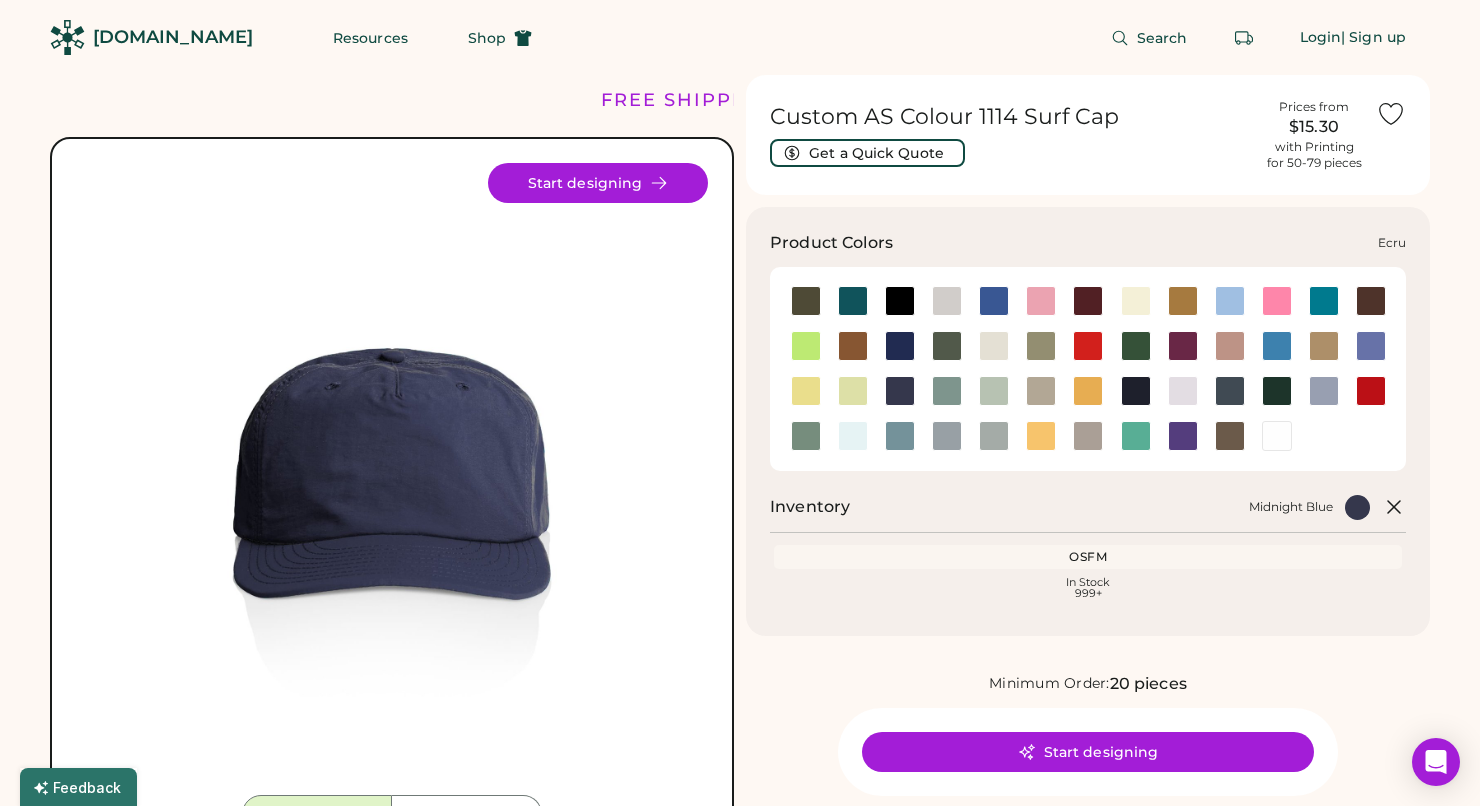 click at bounding box center [994, 346] 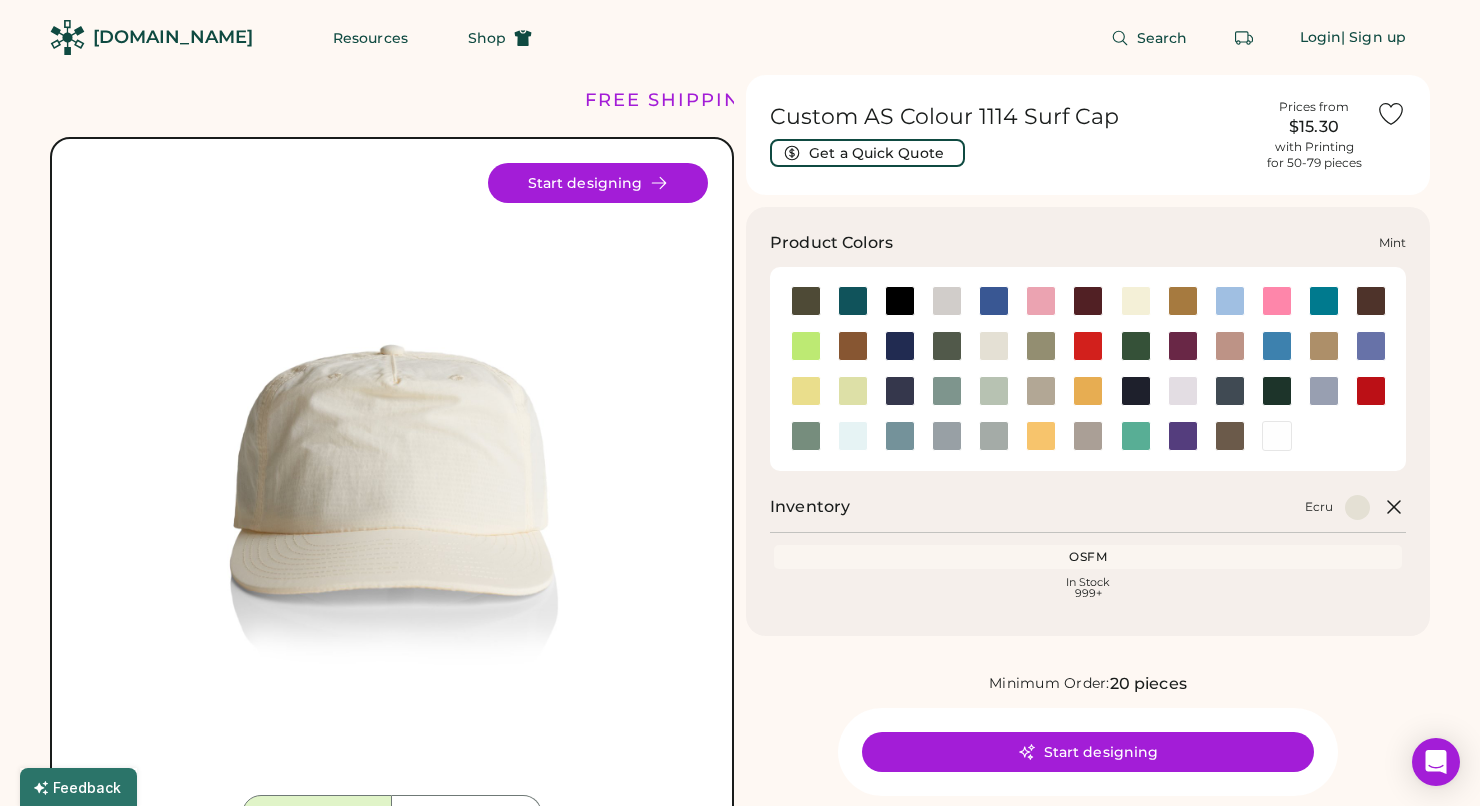 click at bounding box center (994, 391) 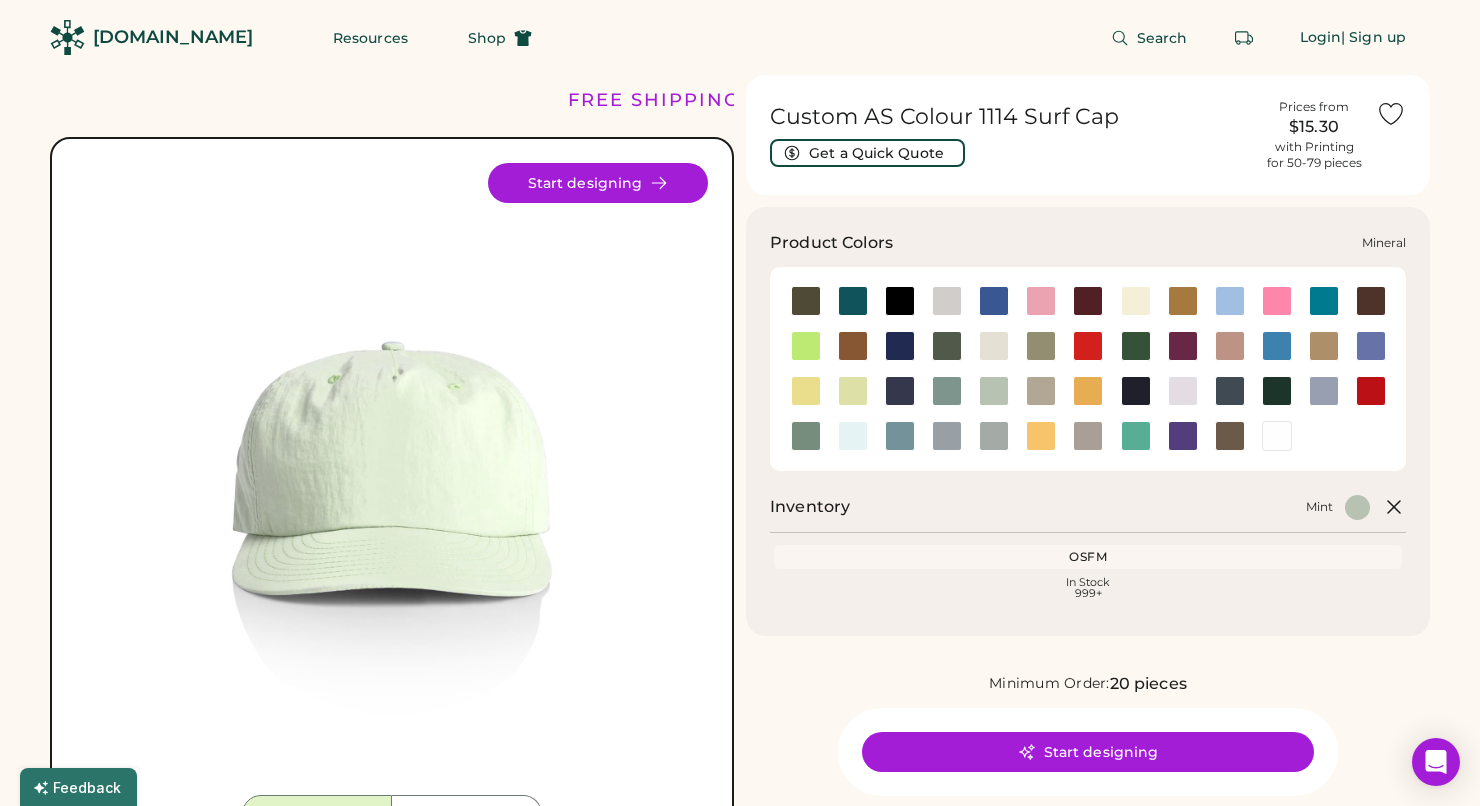 click at bounding box center [947, 391] 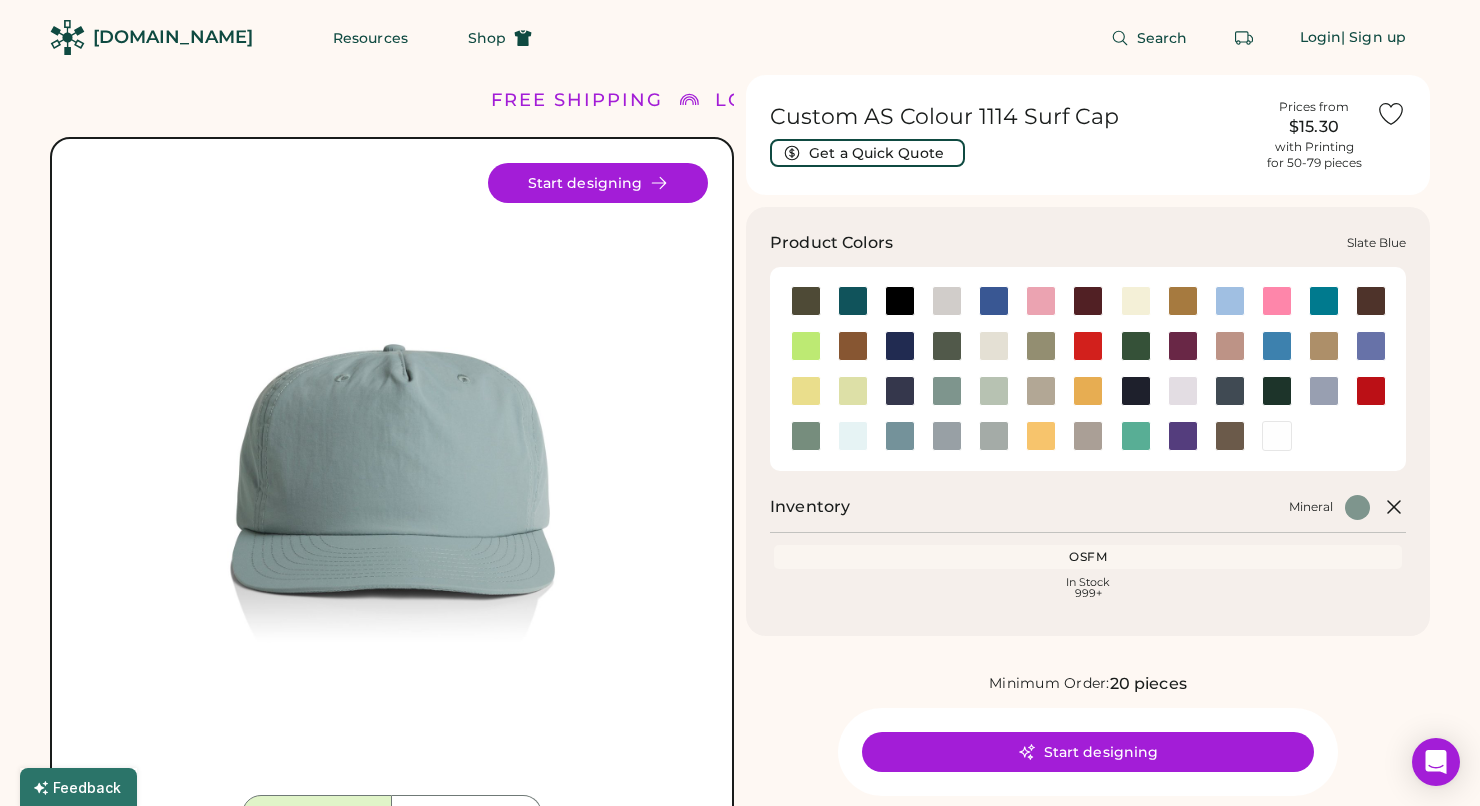 click at bounding box center (900, 436) 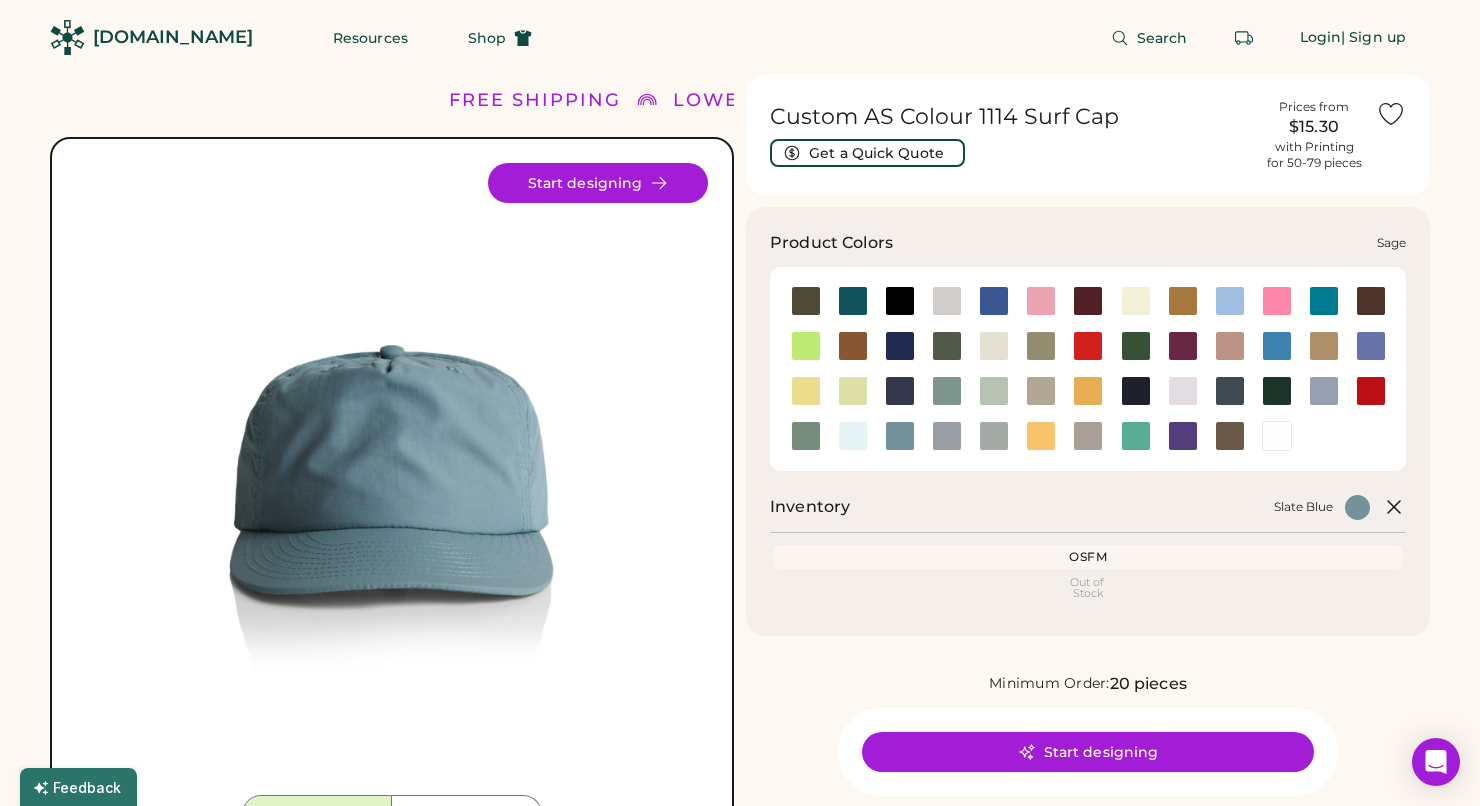 click at bounding box center (806, 436) 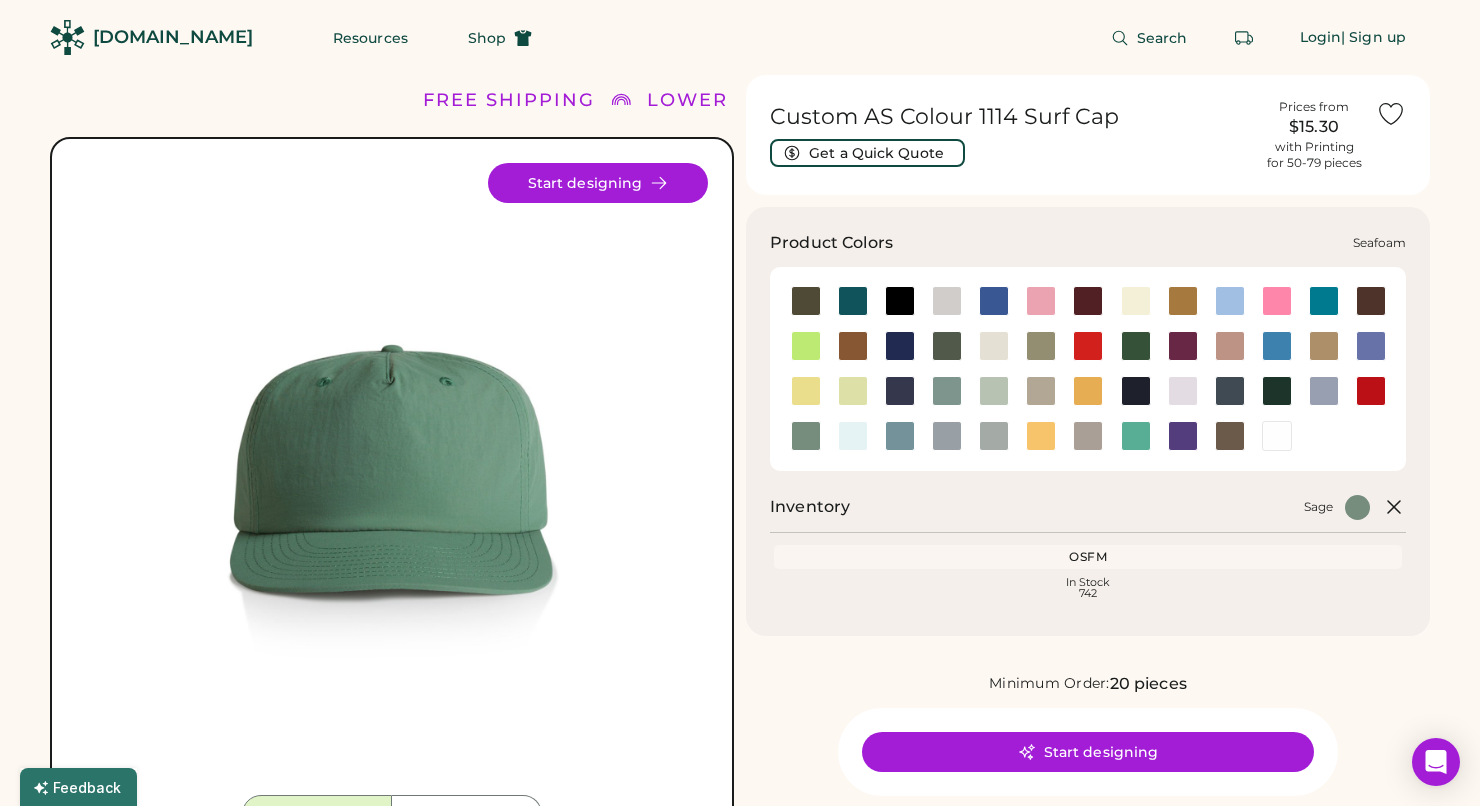 click at bounding box center (853, 436) 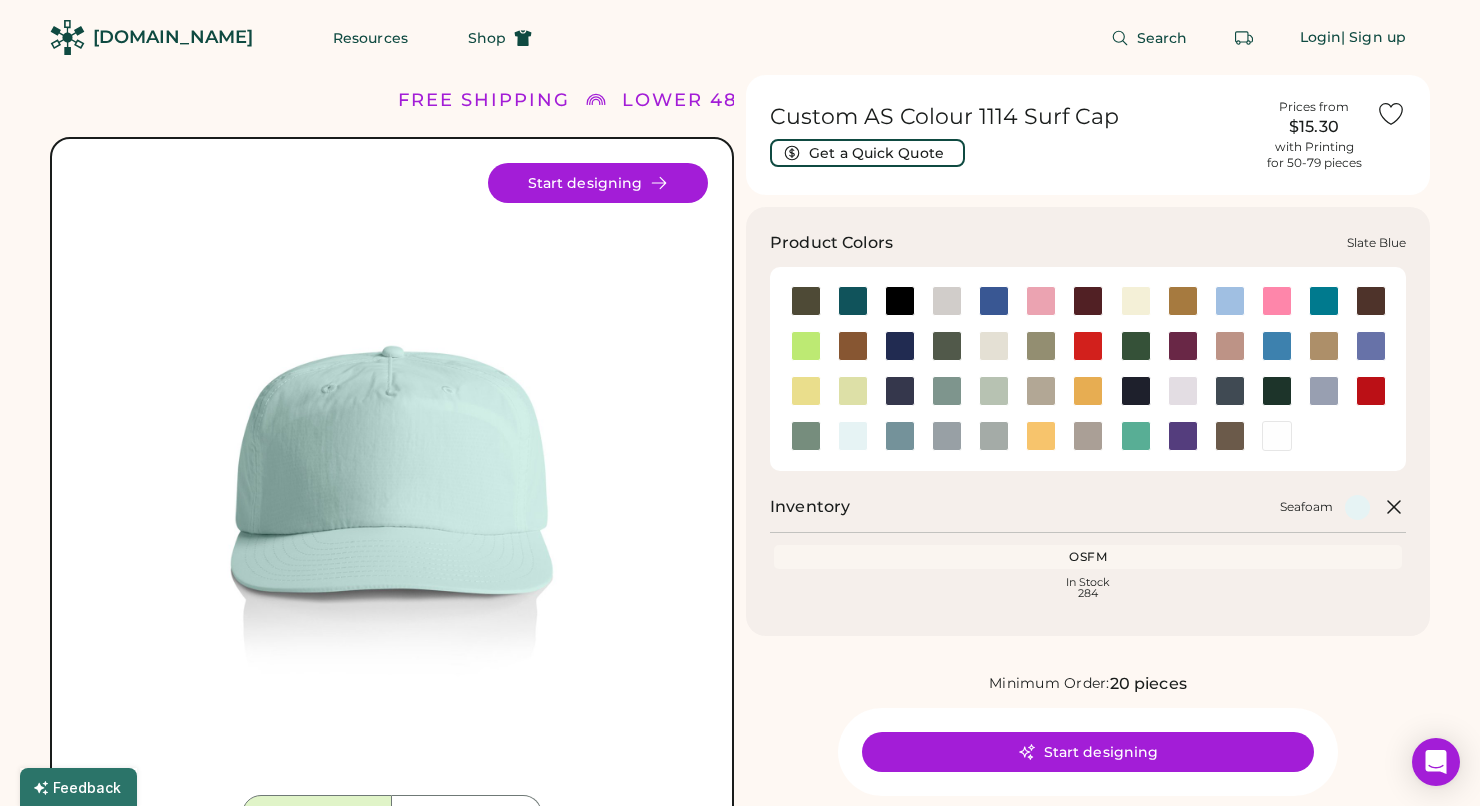 click at bounding box center (900, 436) 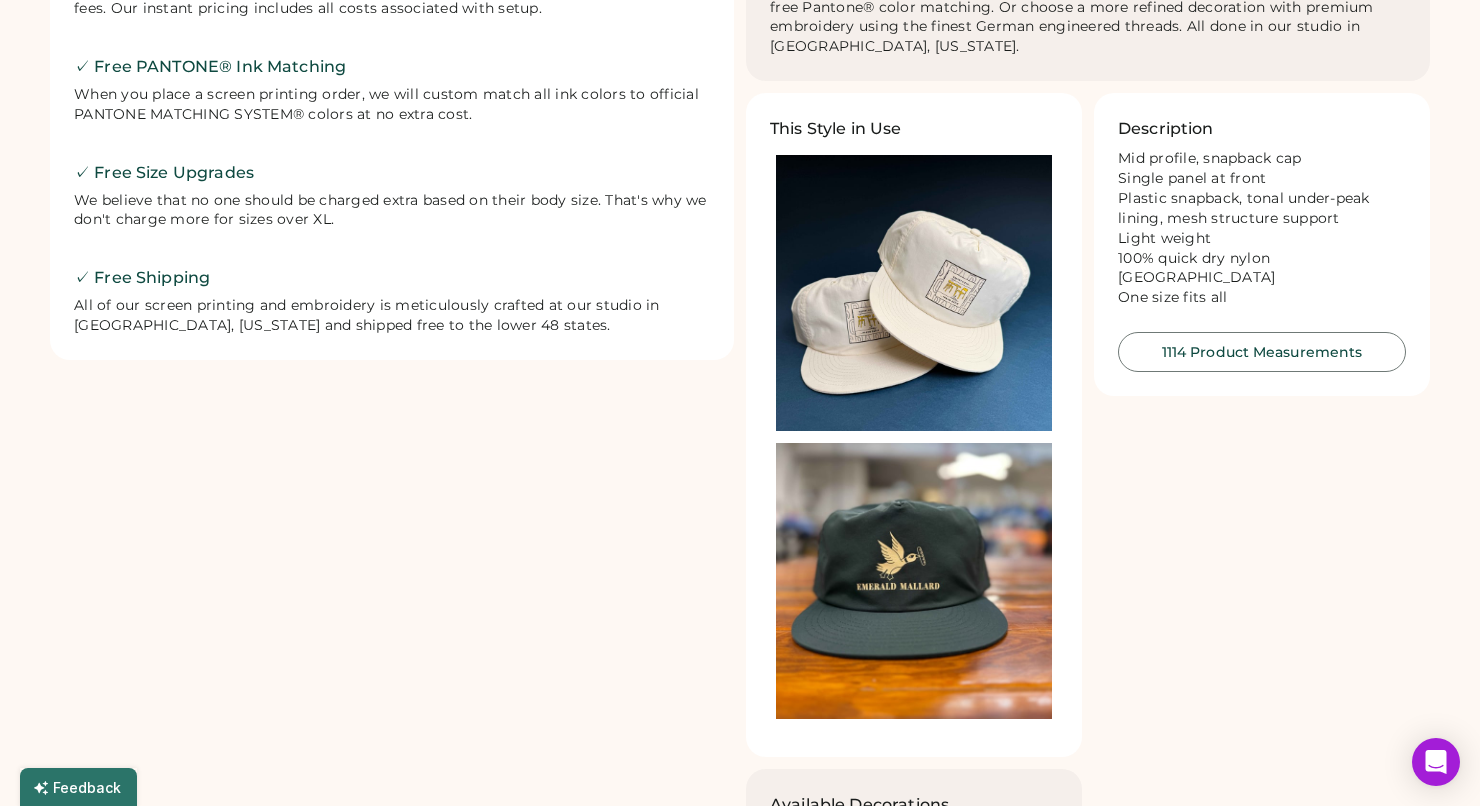 scroll, scrollTop: 965, scrollLeft: 0, axis: vertical 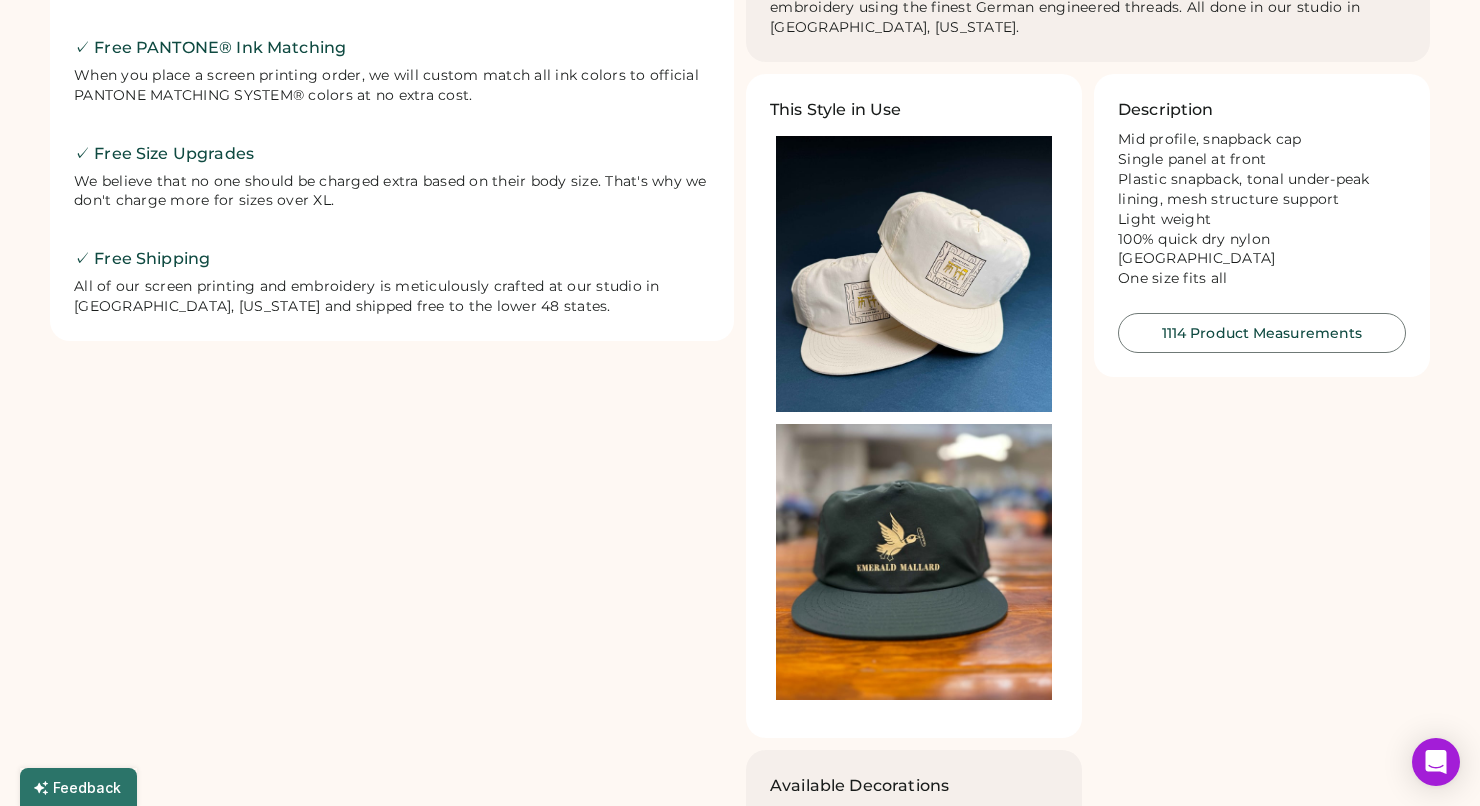 click at bounding box center [914, 562] 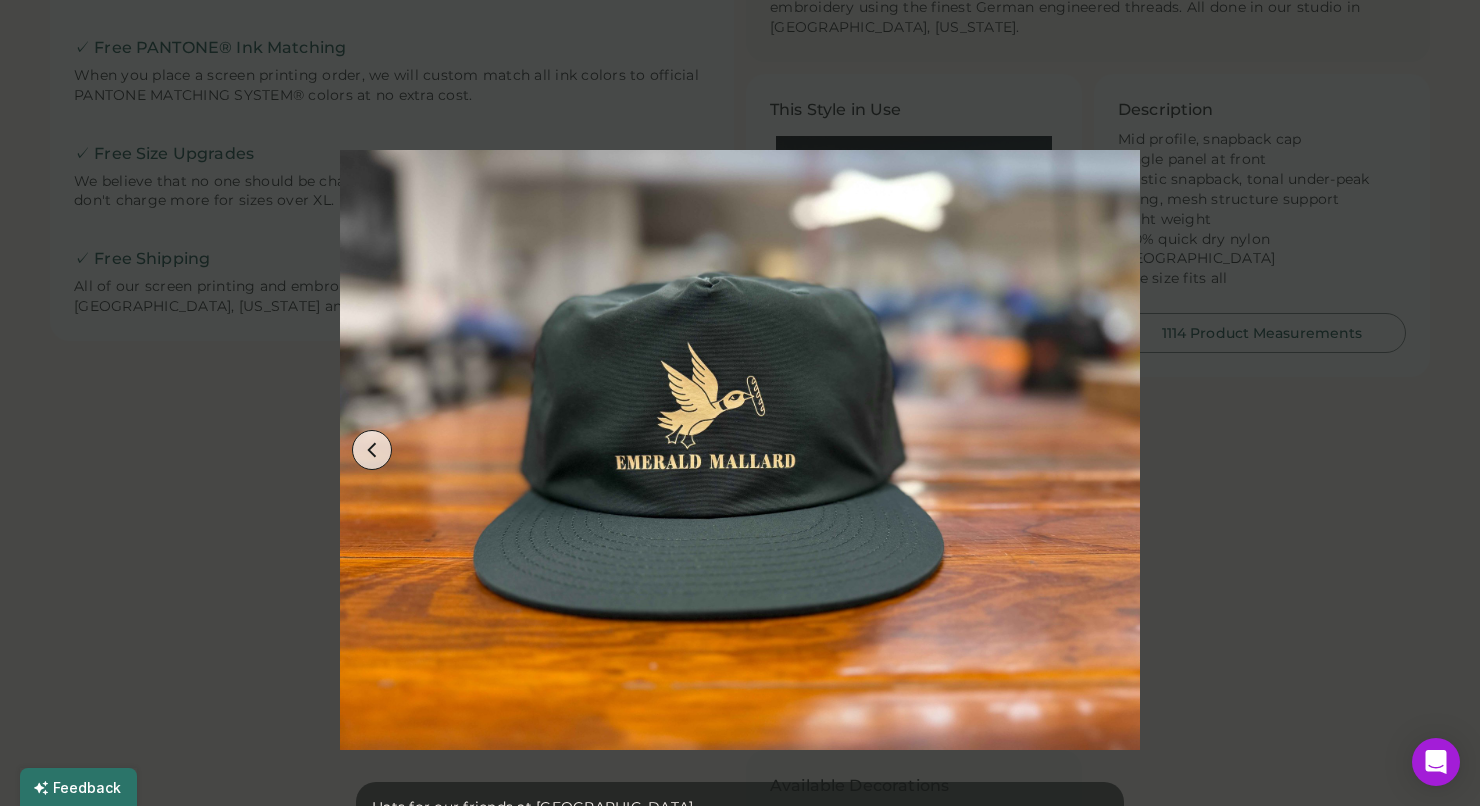 scroll, scrollTop: 72, scrollLeft: 0, axis: vertical 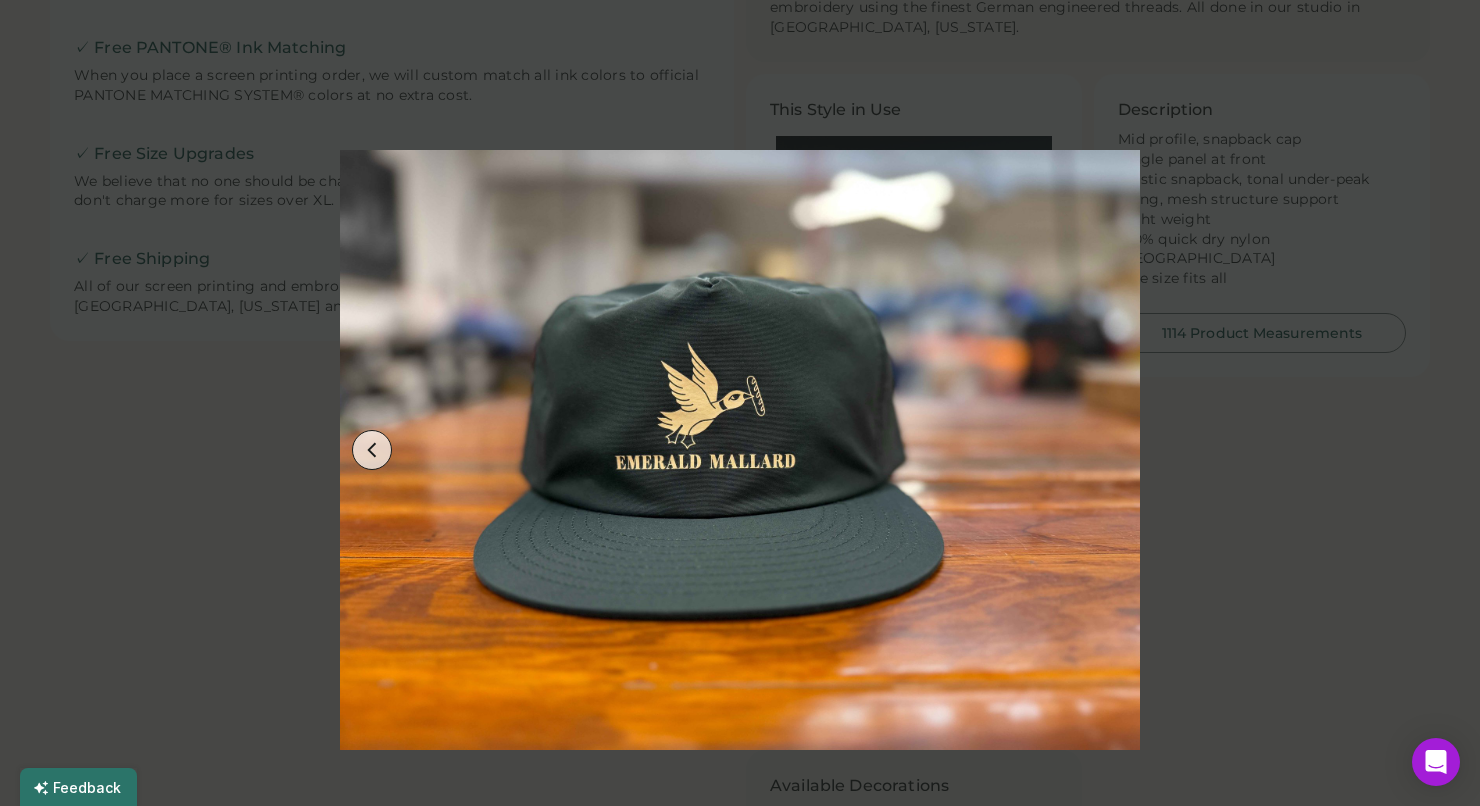 click at bounding box center (740, 403) 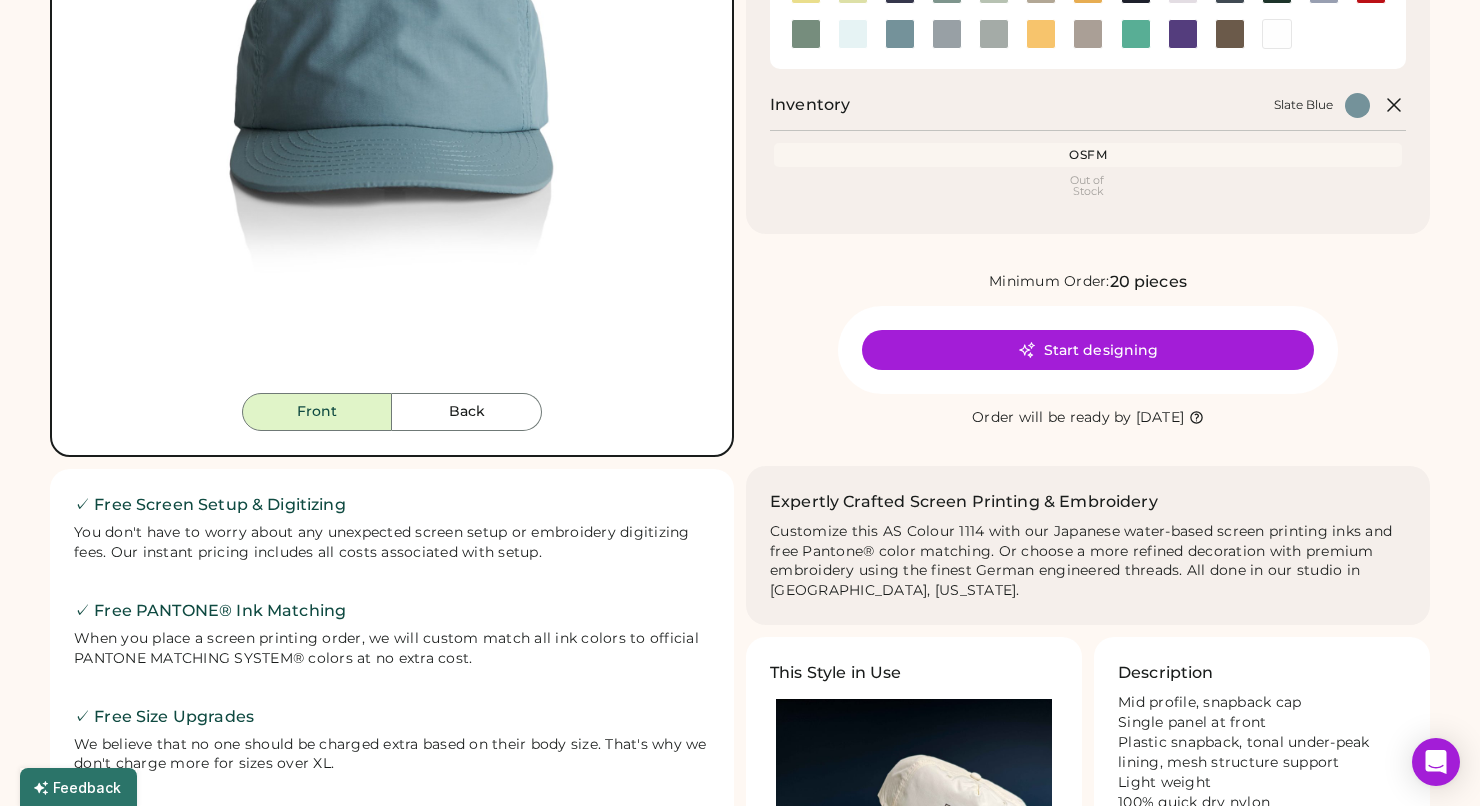 scroll, scrollTop: 0, scrollLeft: 0, axis: both 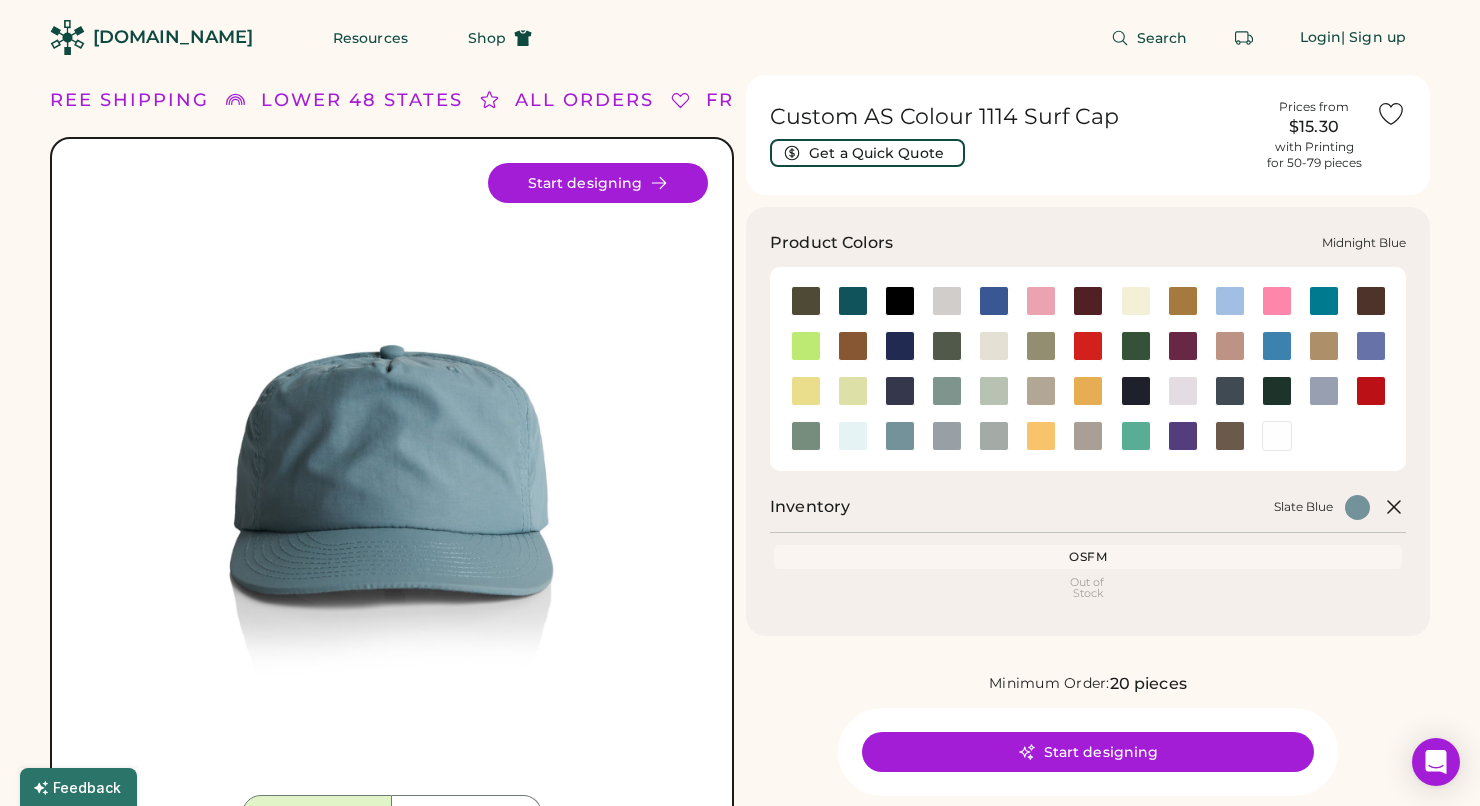 click at bounding box center (900, 391) 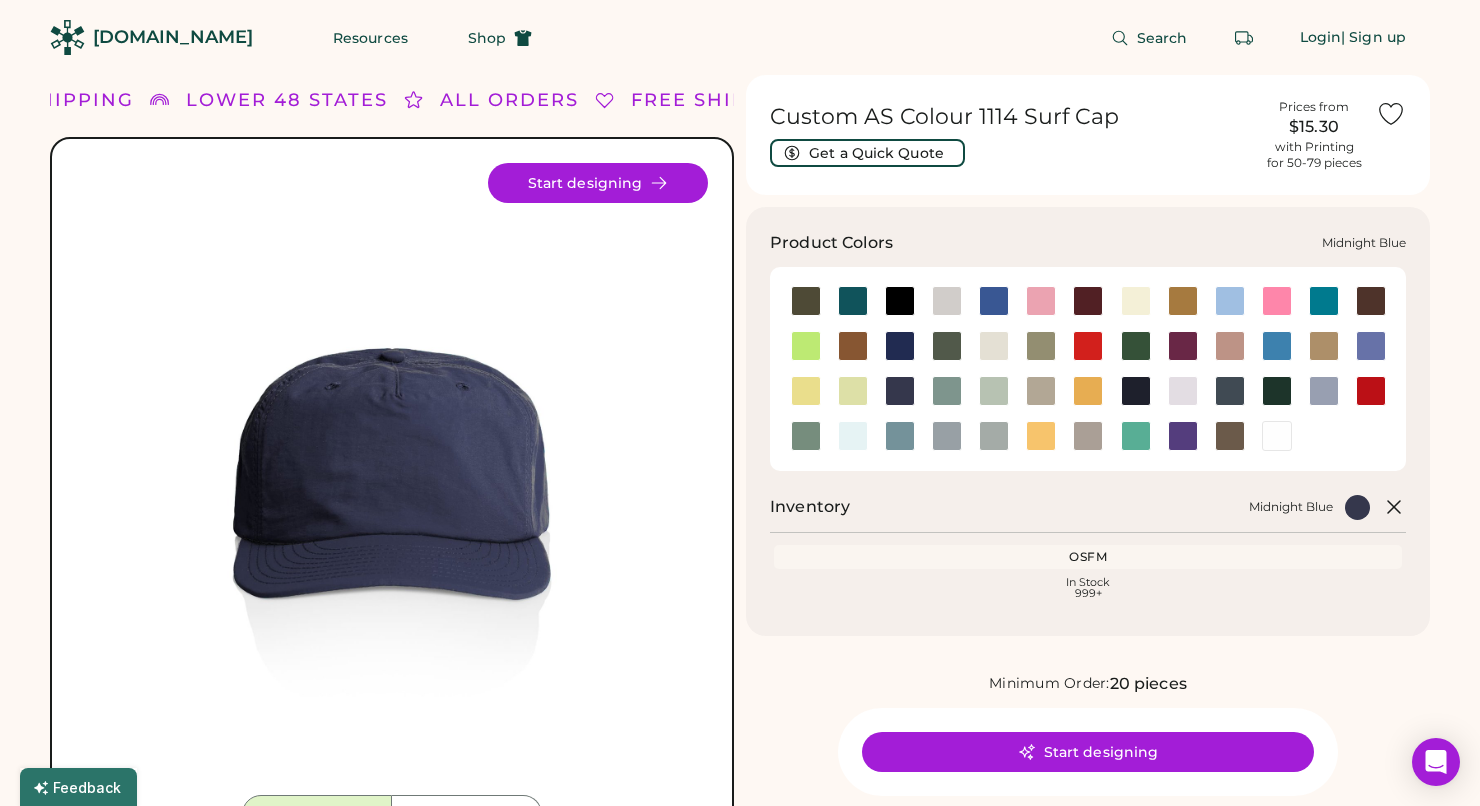click at bounding box center (900, 391) 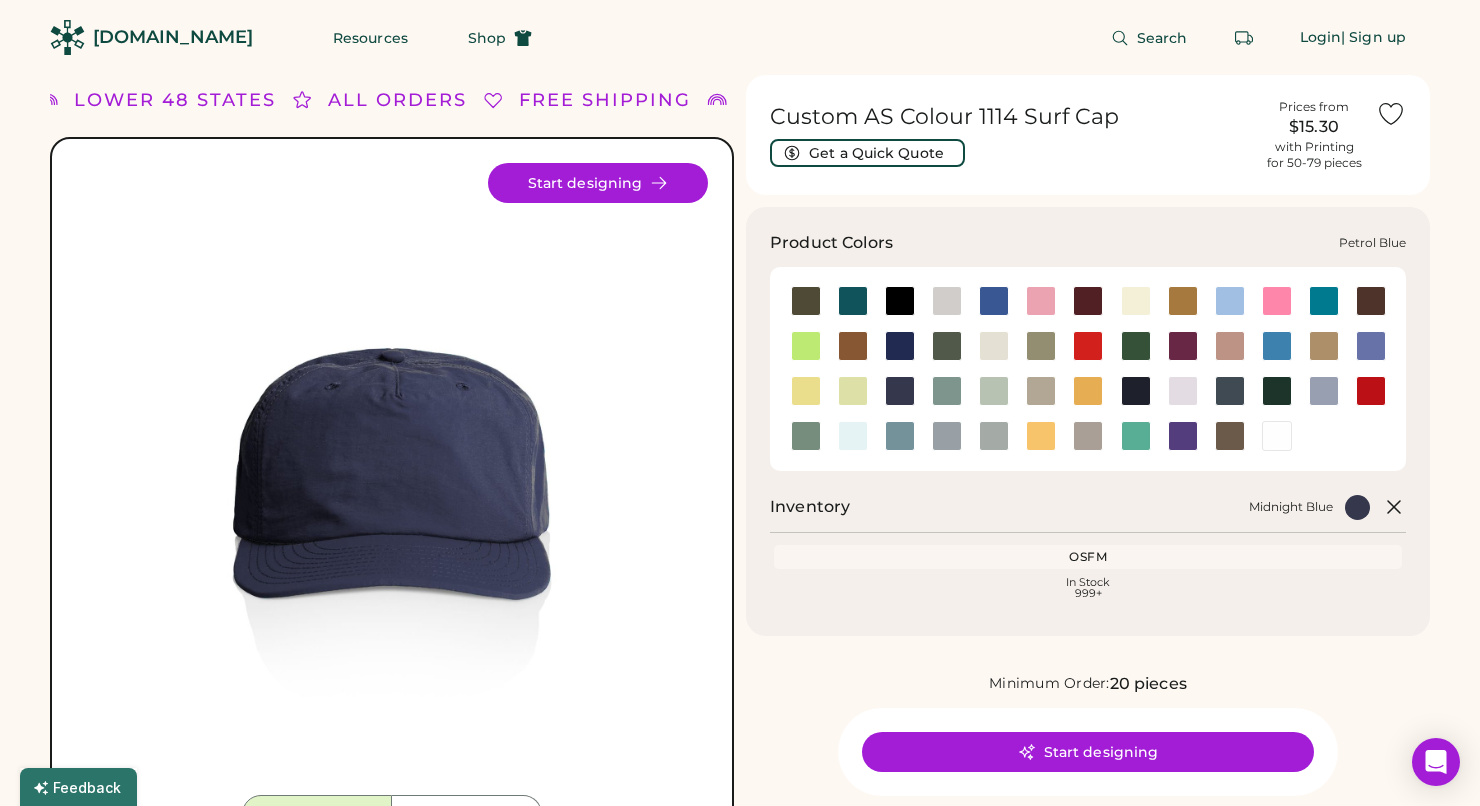 click at bounding box center (1230, 391) 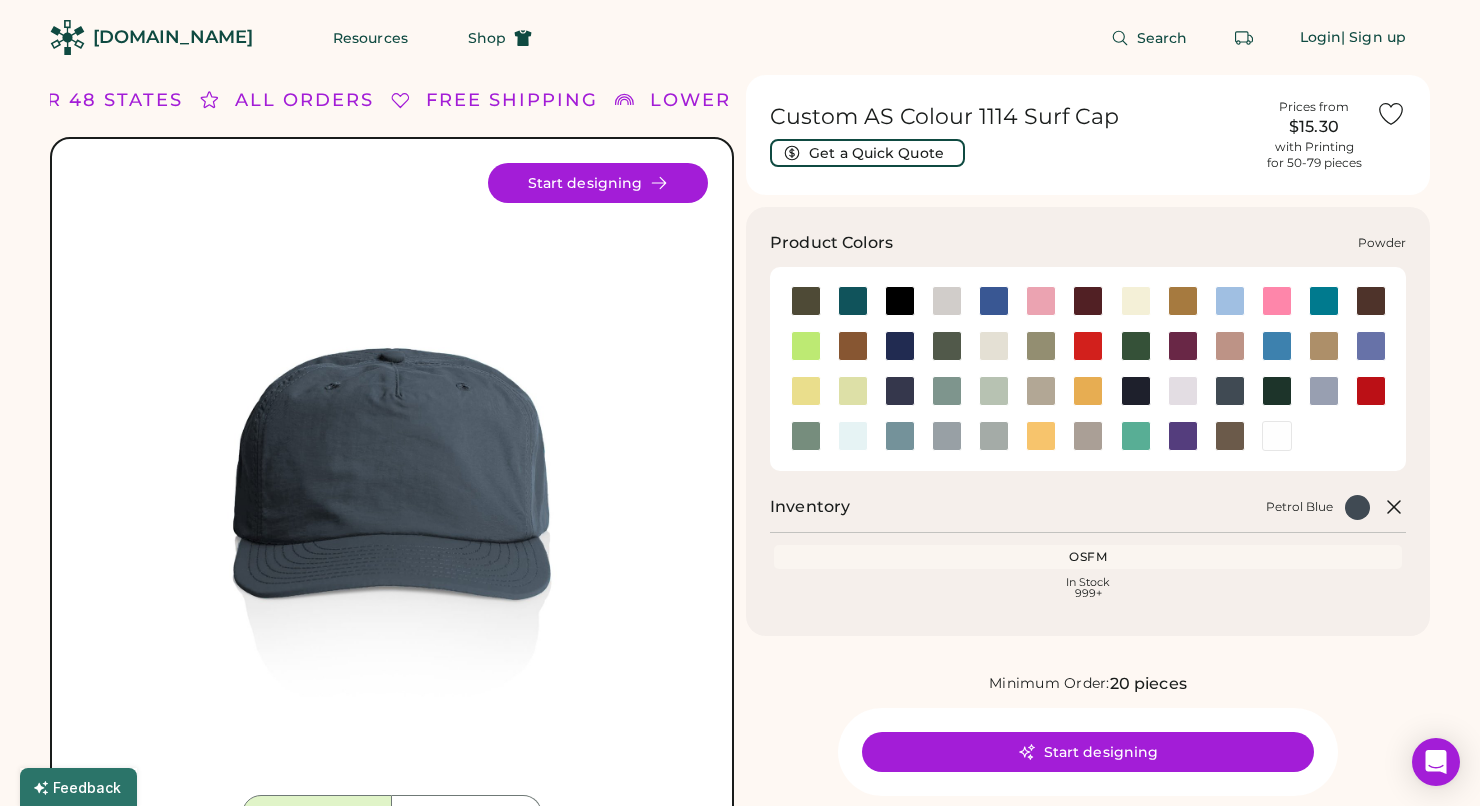 click at bounding box center (1324, 391) 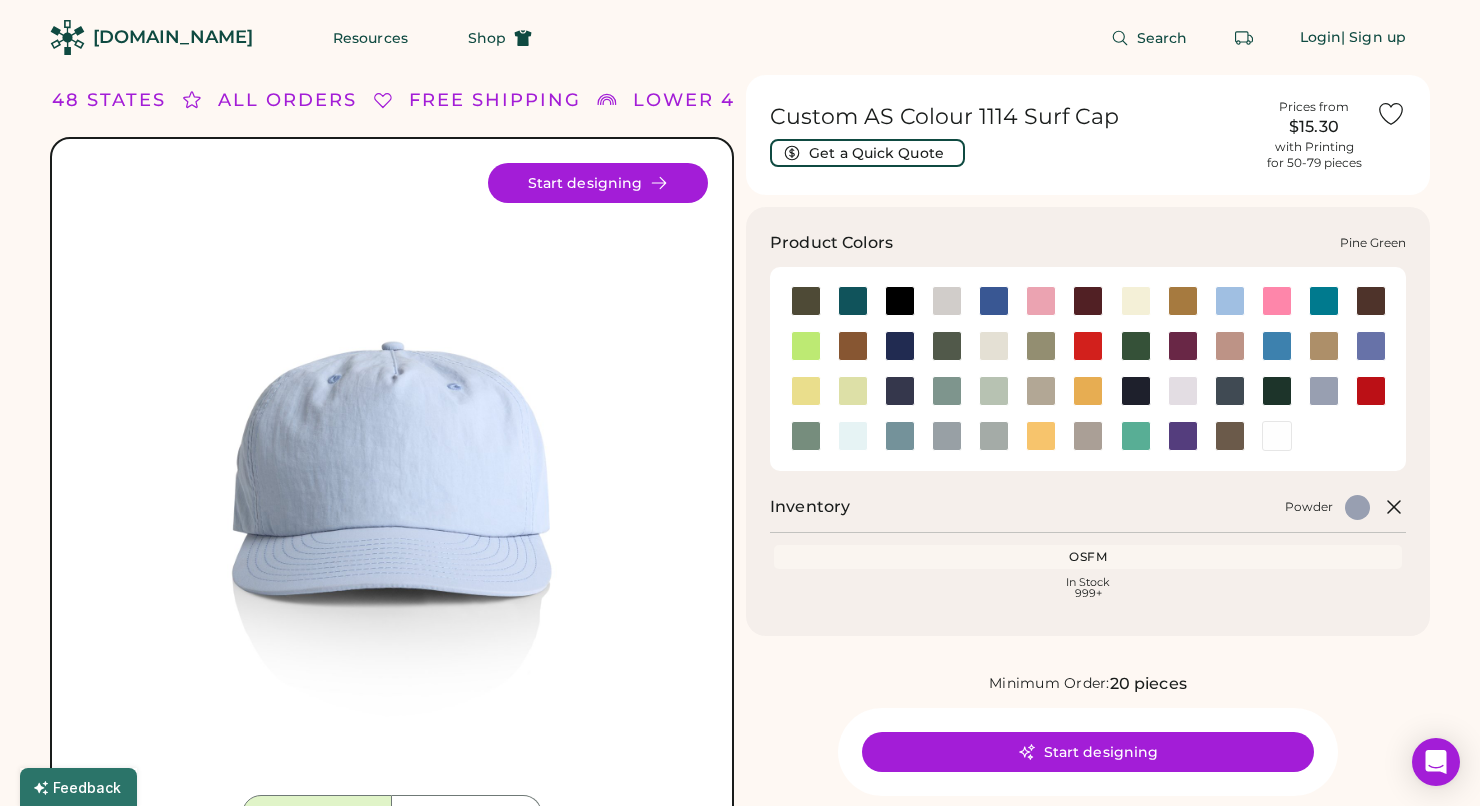 click at bounding box center (1277, 391) 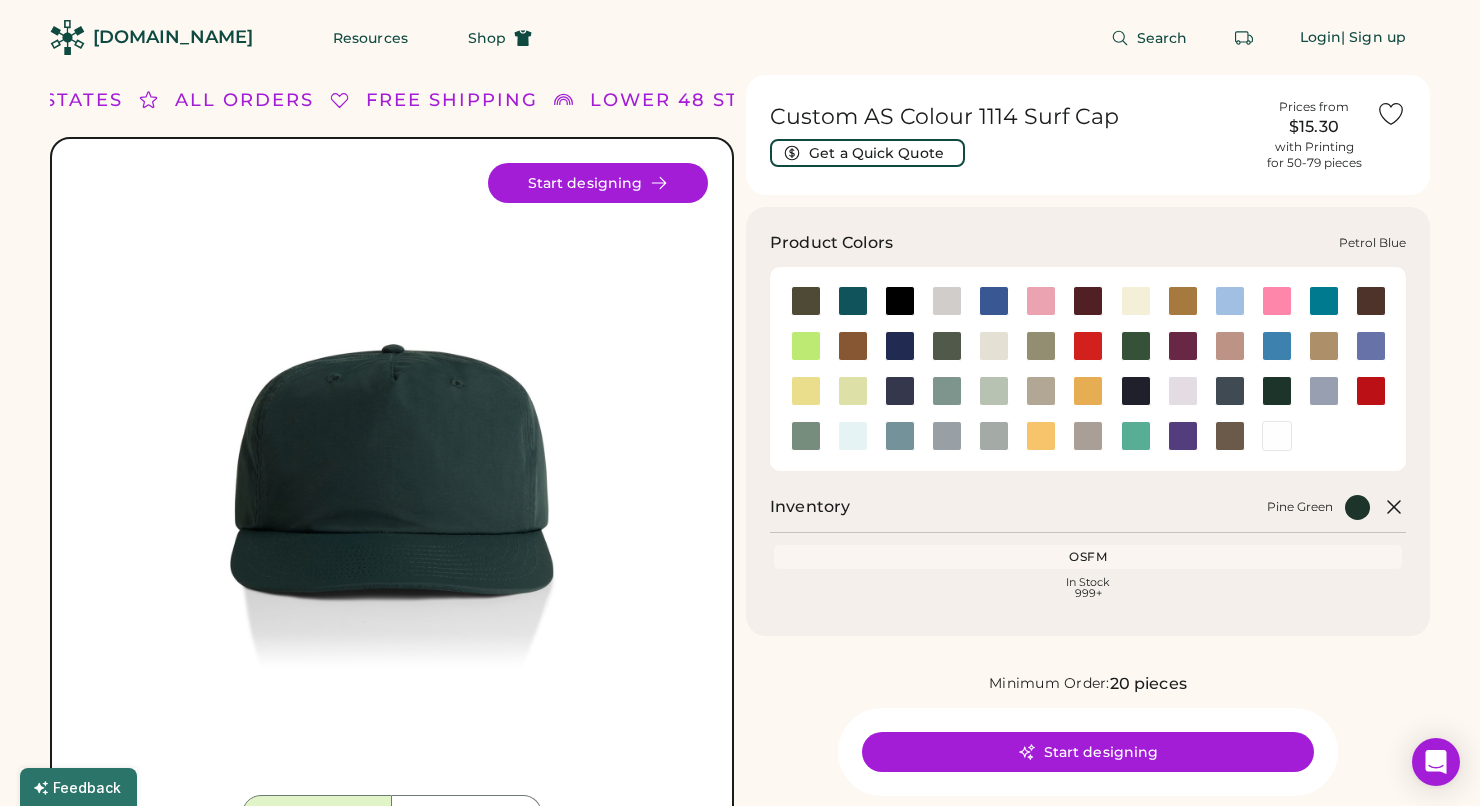 click at bounding box center (1230, 391) 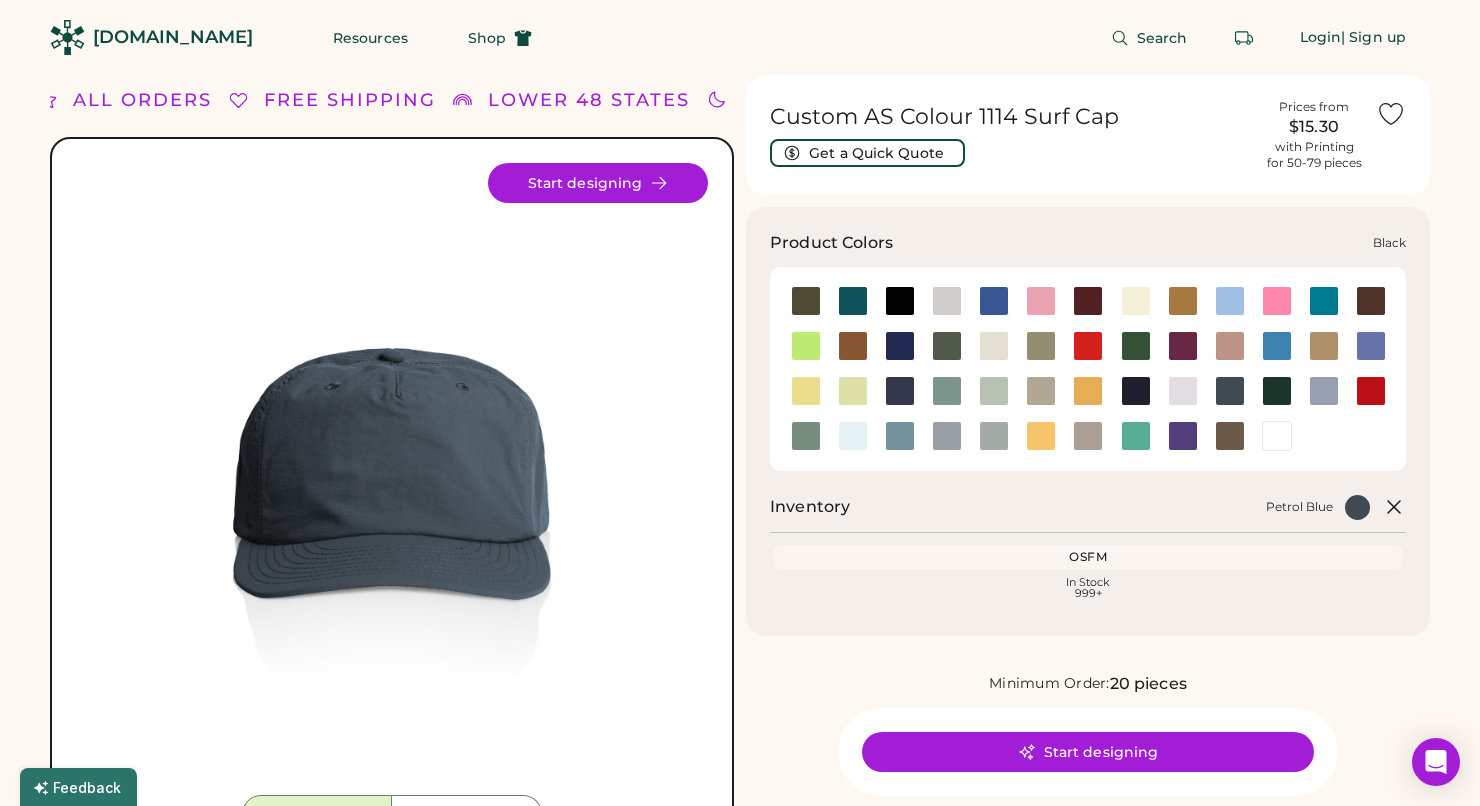 click at bounding box center [900, 301] 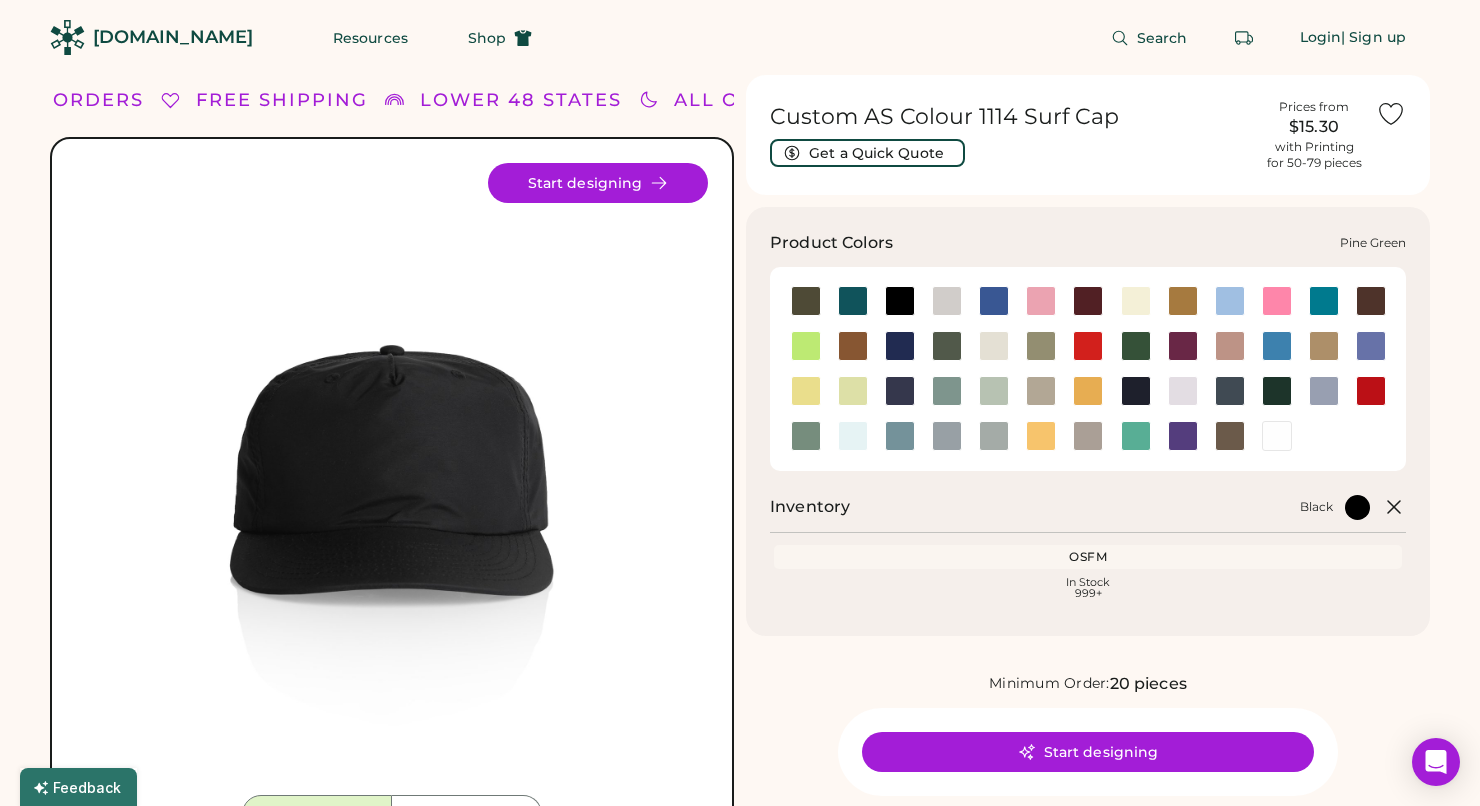 click at bounding box center (1277, 391) 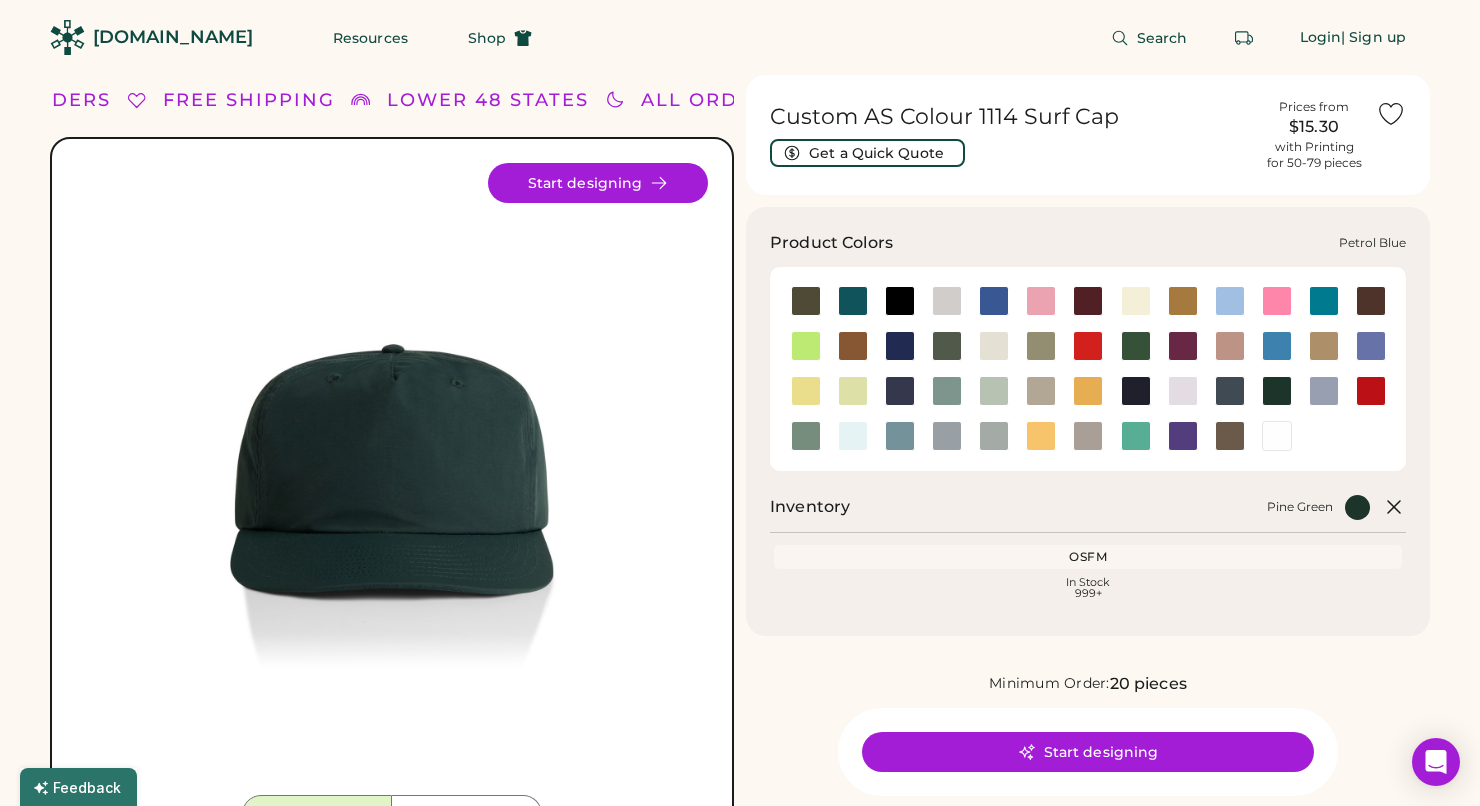 click at bounding box center (1230, 391) 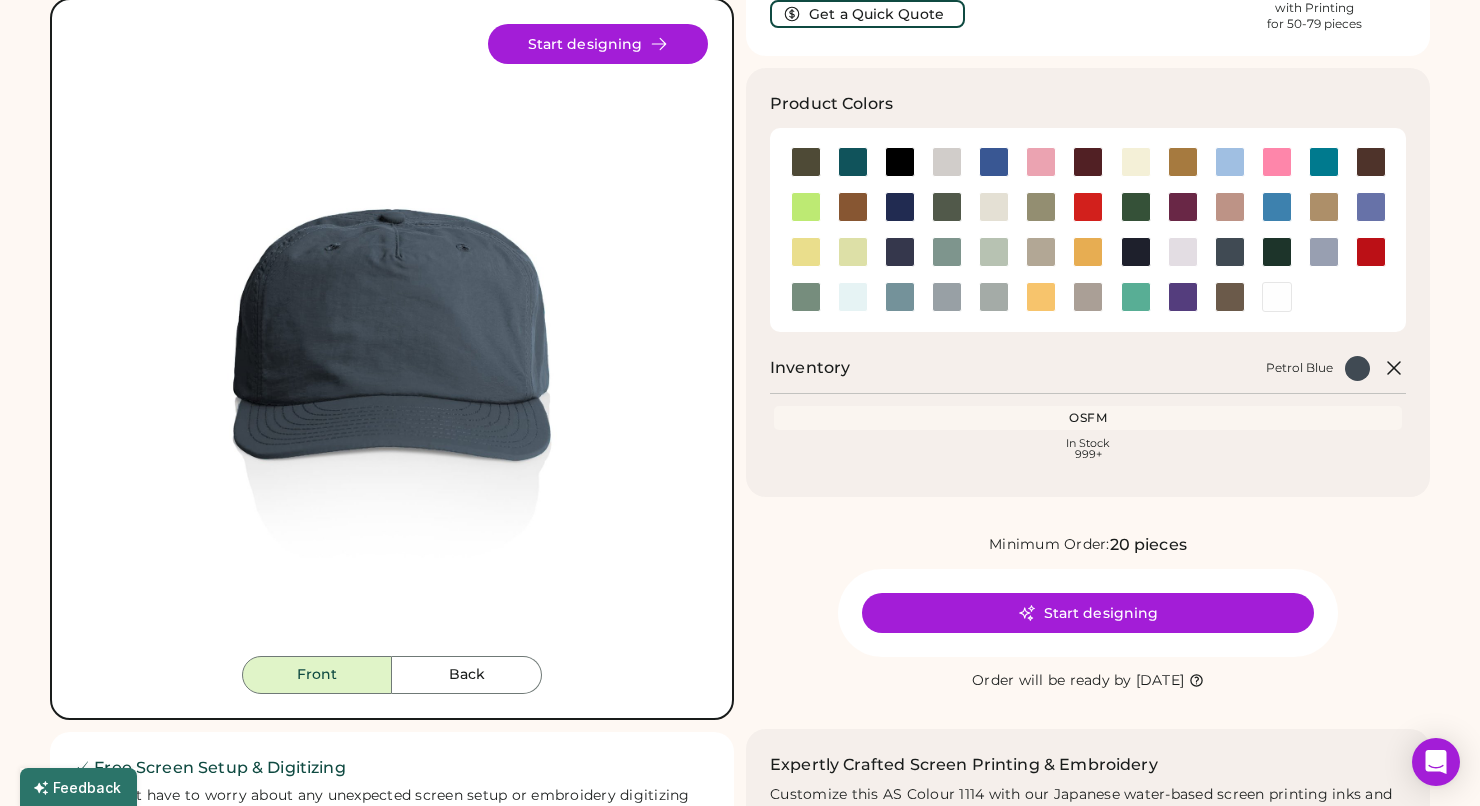 scroll, scrollTop: 149, scrollLeft: 0, axis: vertical 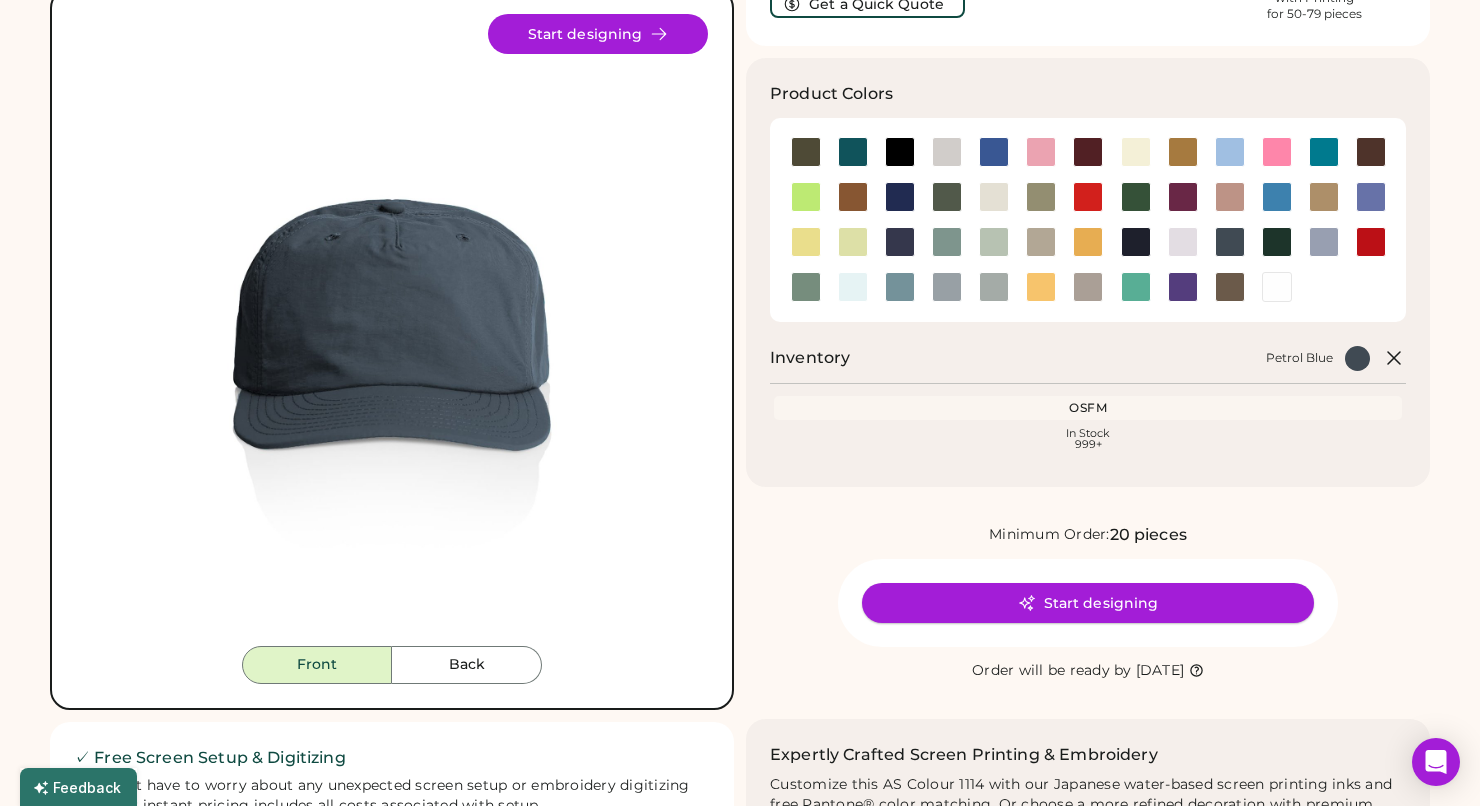 click on "Start designing" at bounding box center (1088, 603) 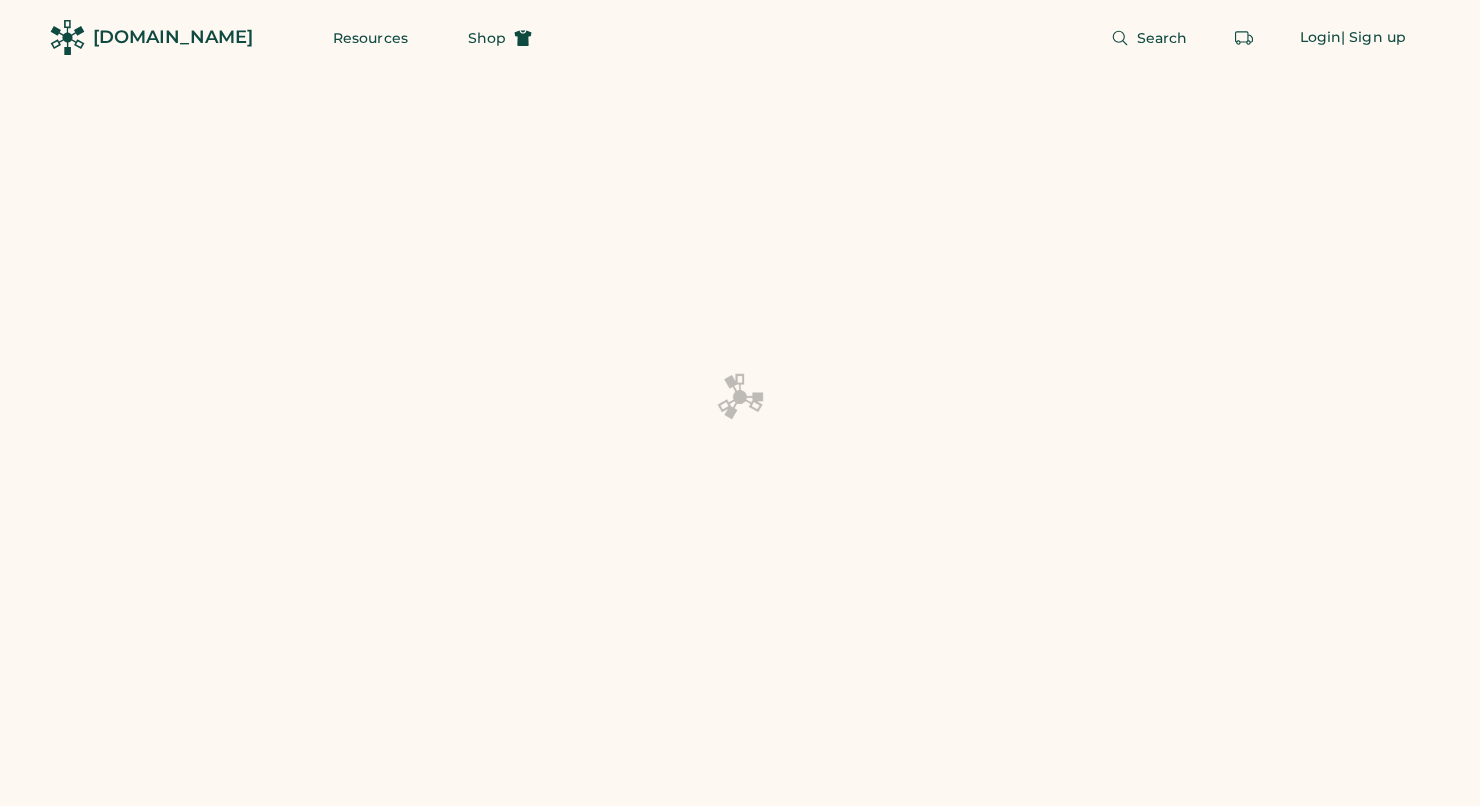 scroll, scrollTop: 0, scrollLeft: 0, axis: both 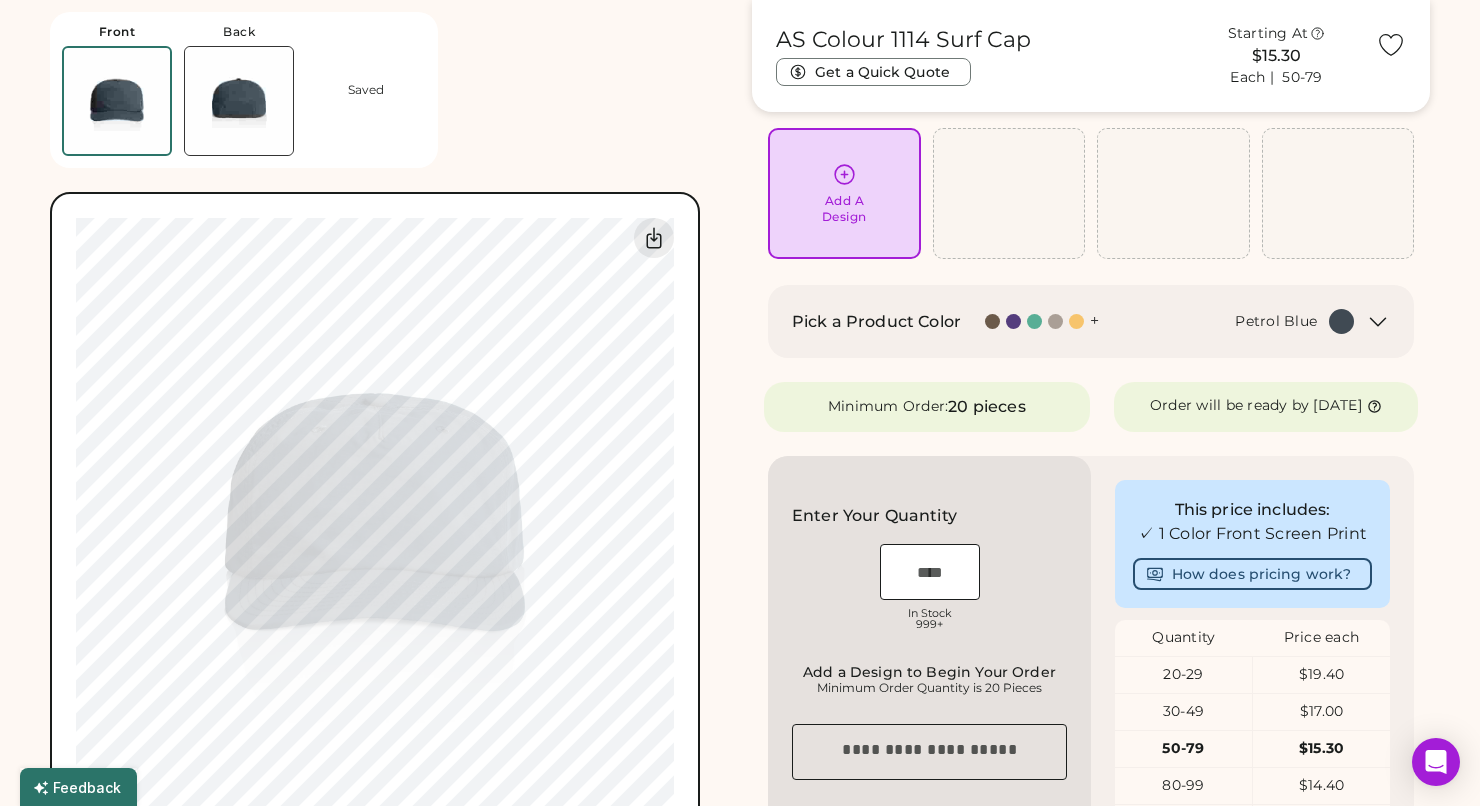 click on "Add A
Design" at bounding box center (844, 193) 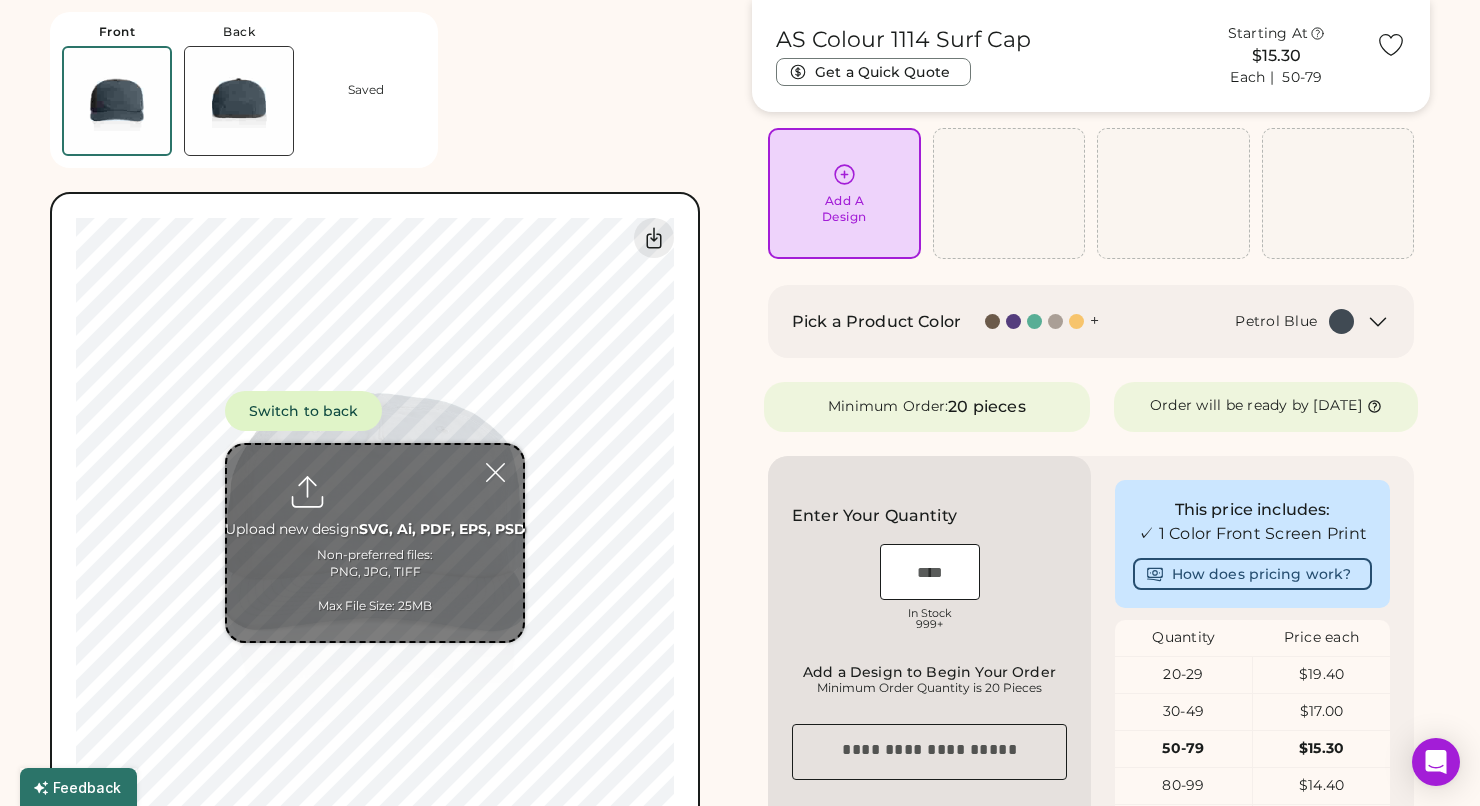 click at bounding box center [375, 543] 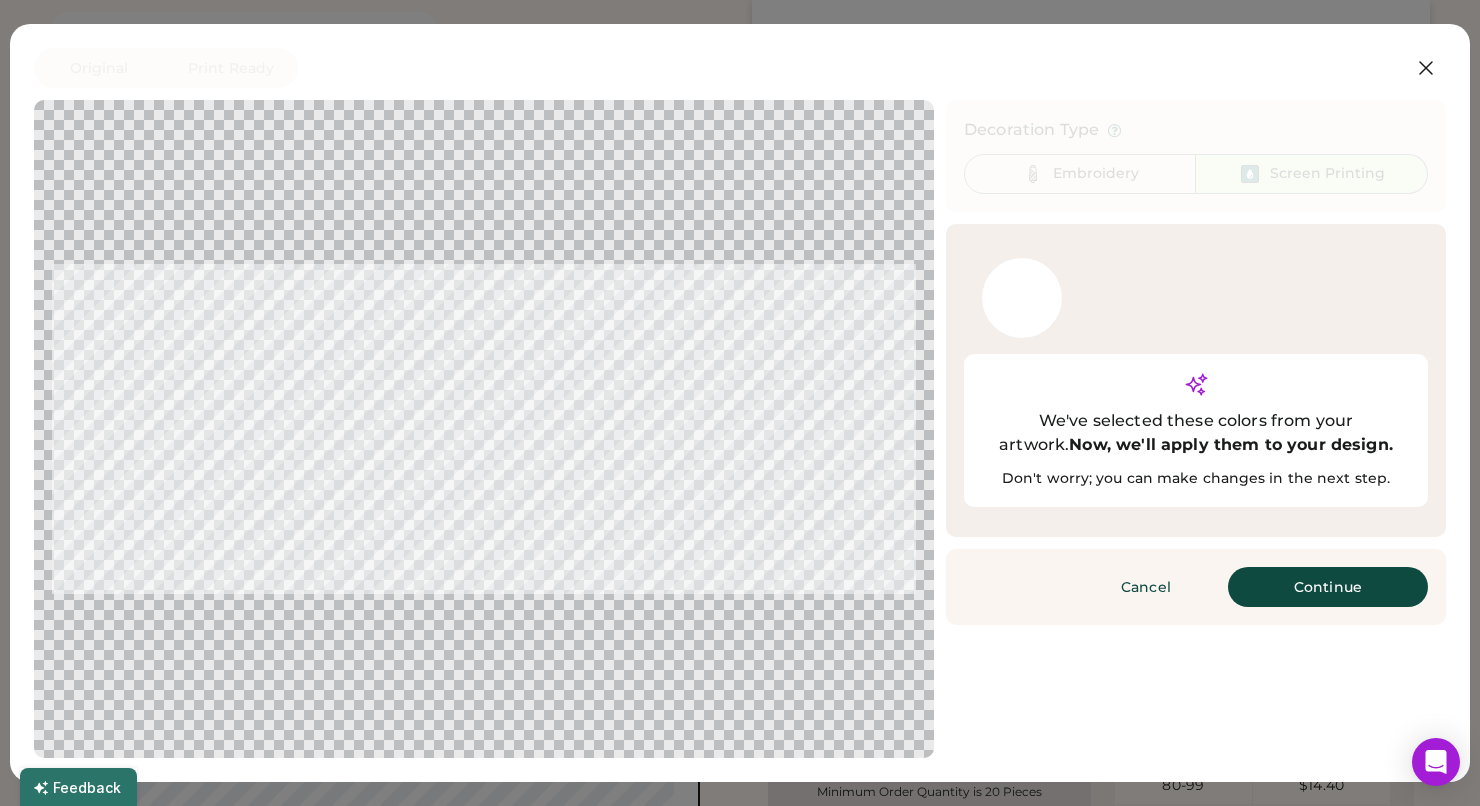 click on "Continue" at bounding box center (1328, 587) 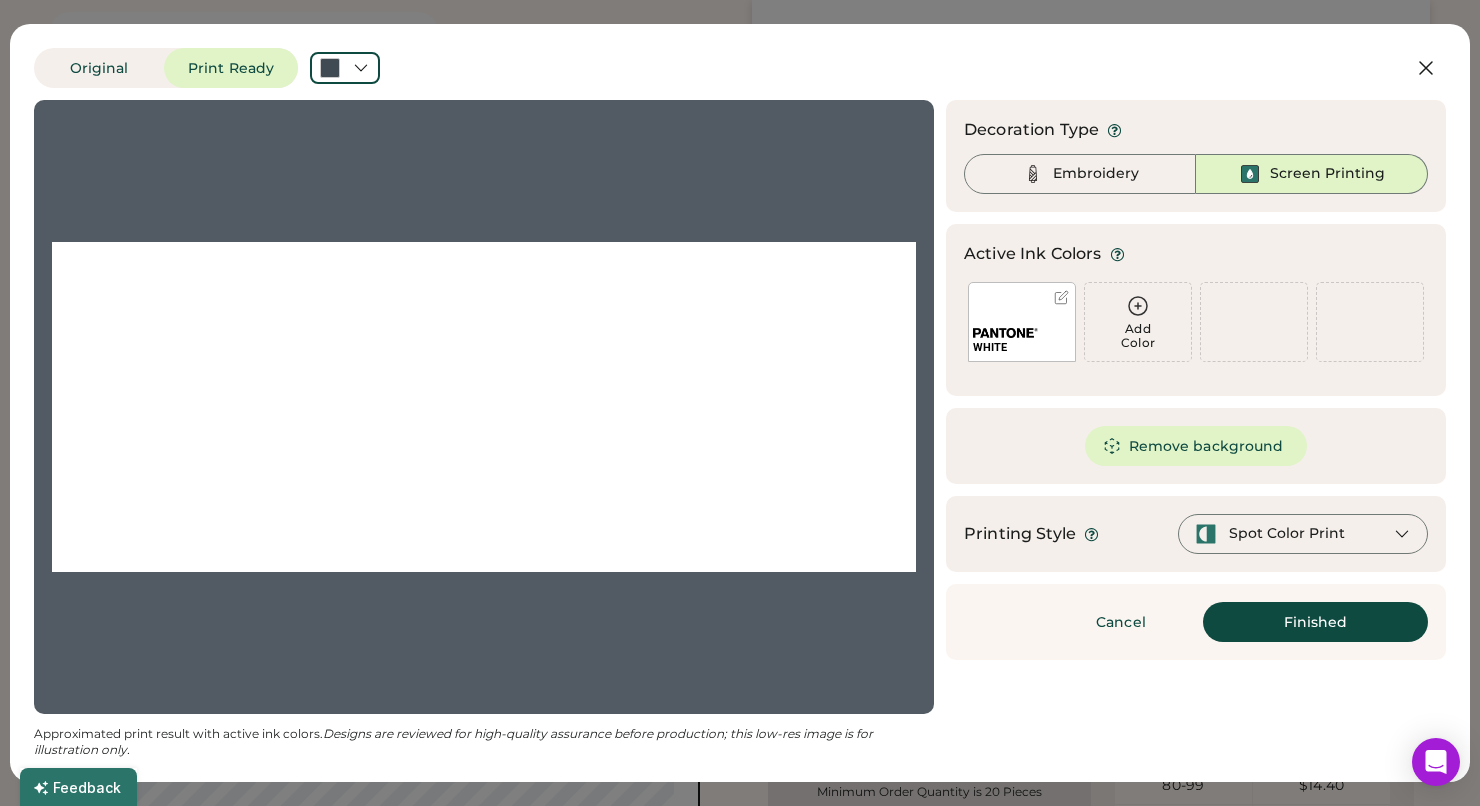 click at bounding box center (484, 407) 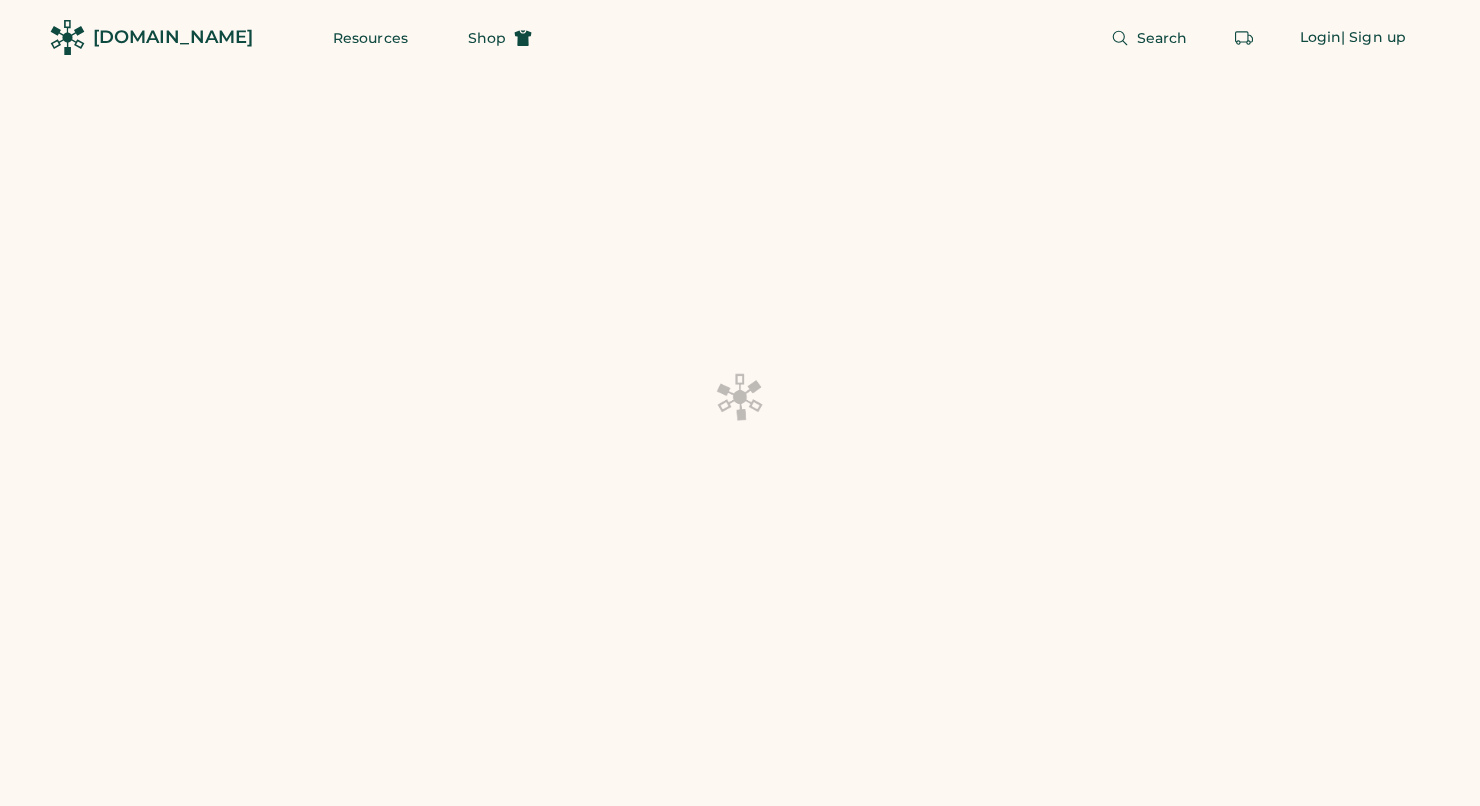 scroll, scrollTop: 131, scrollLeft: 0, axis: vertical 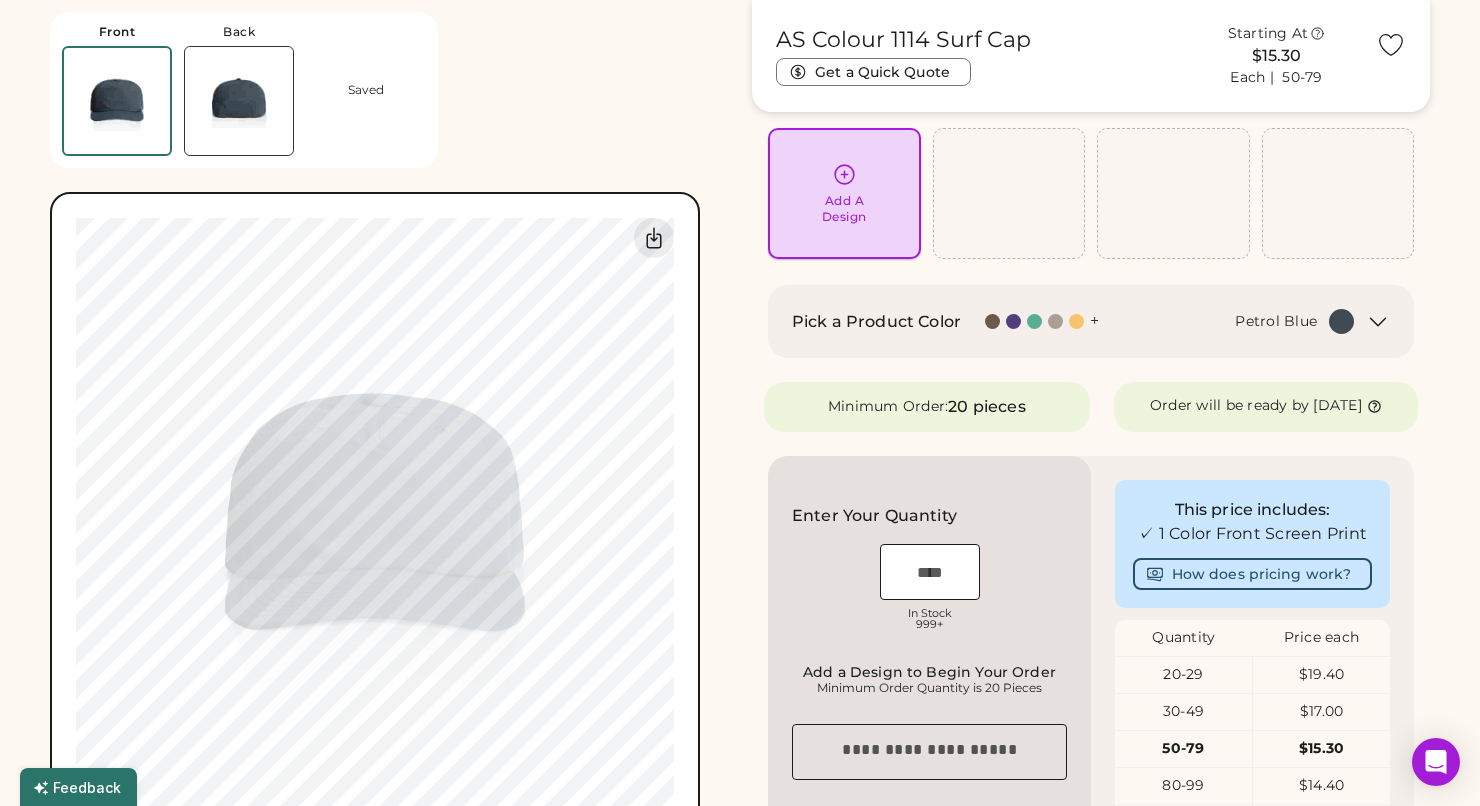 click on "Add A
Design" at bounding box center (844, 209) 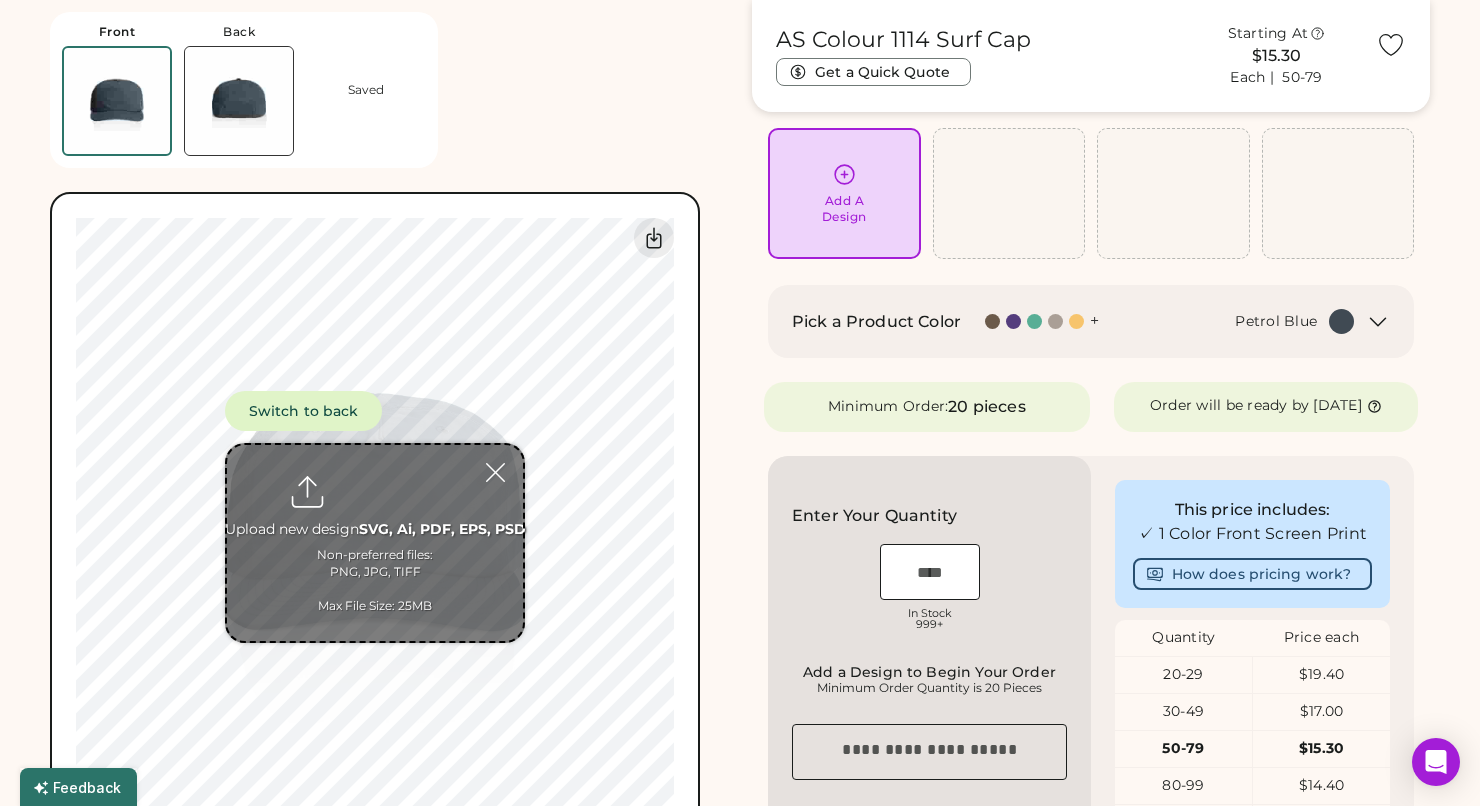 click at bounding box center (375, 543) 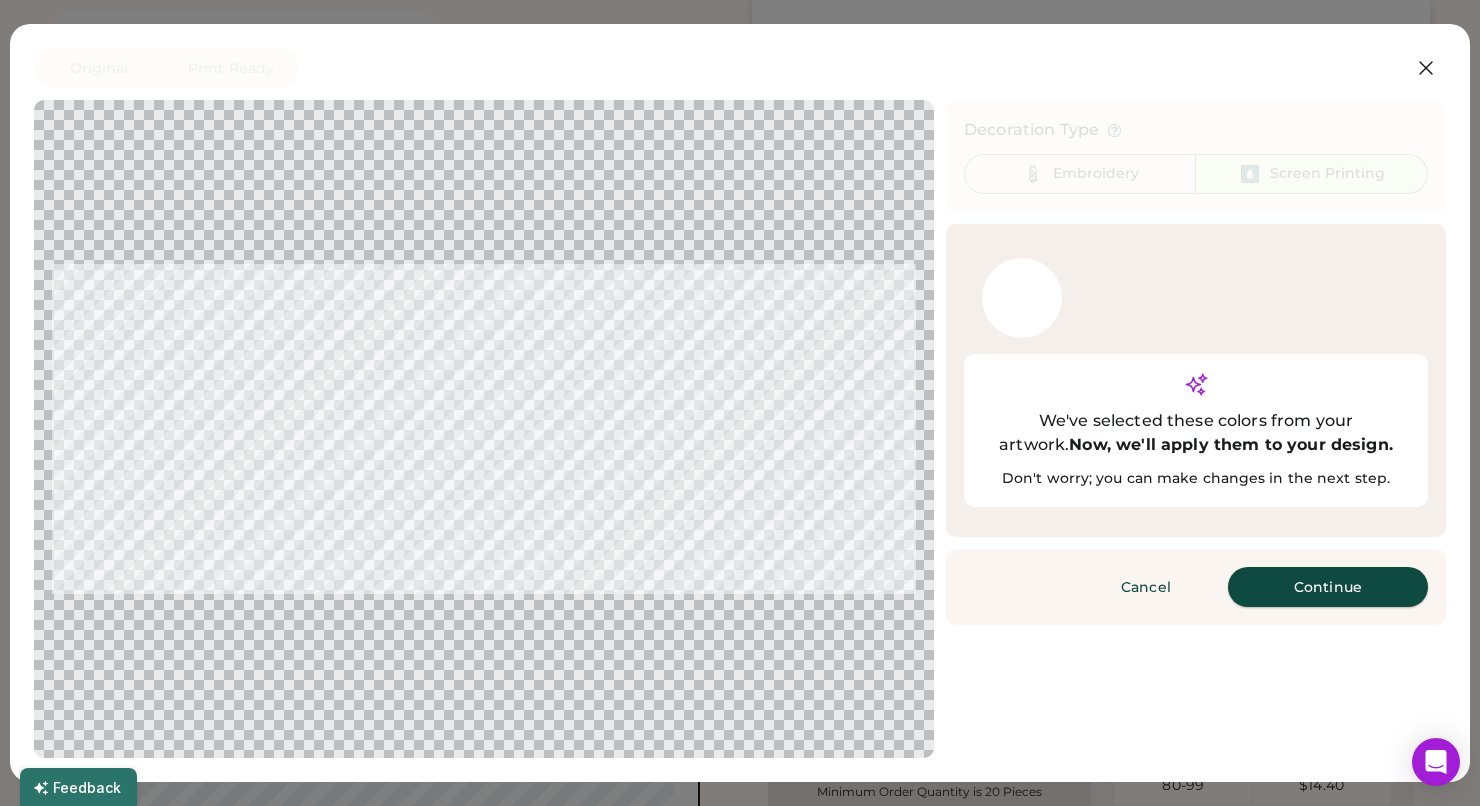 click on "Continue" at bounding box center [1328, 587] 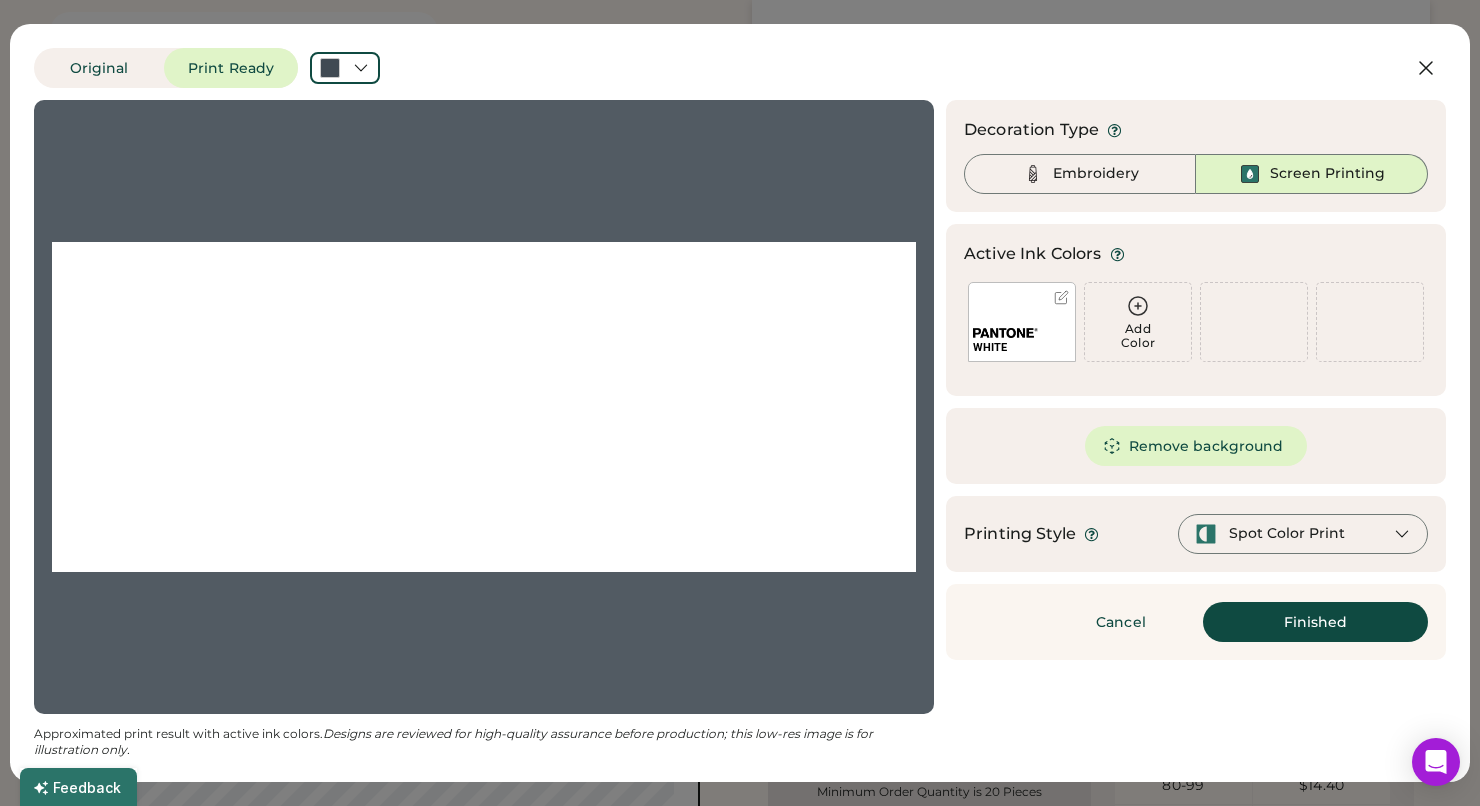 click at bounding box center (484, 407) 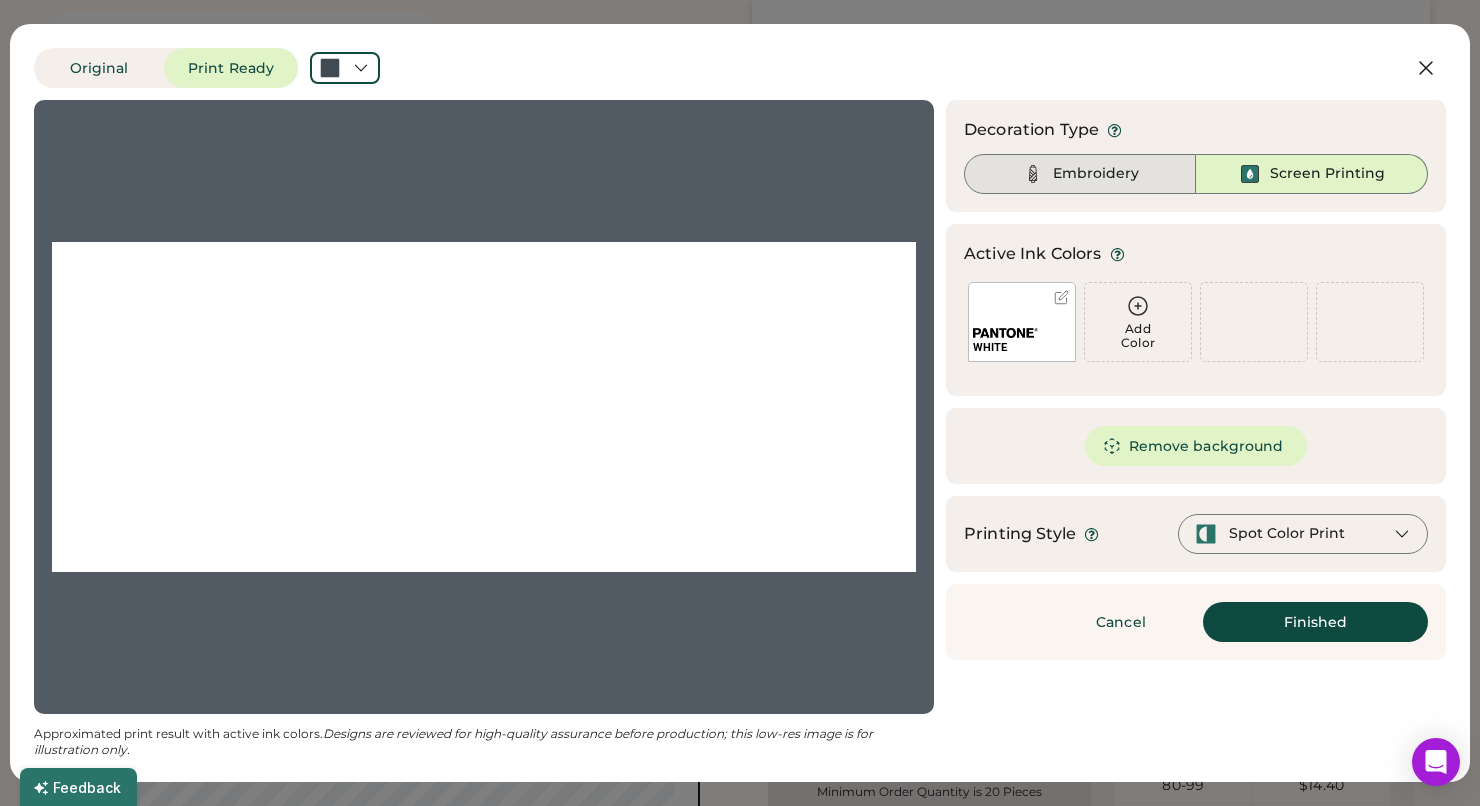 click on "Embroidery" at bounding box center (1096, 174) 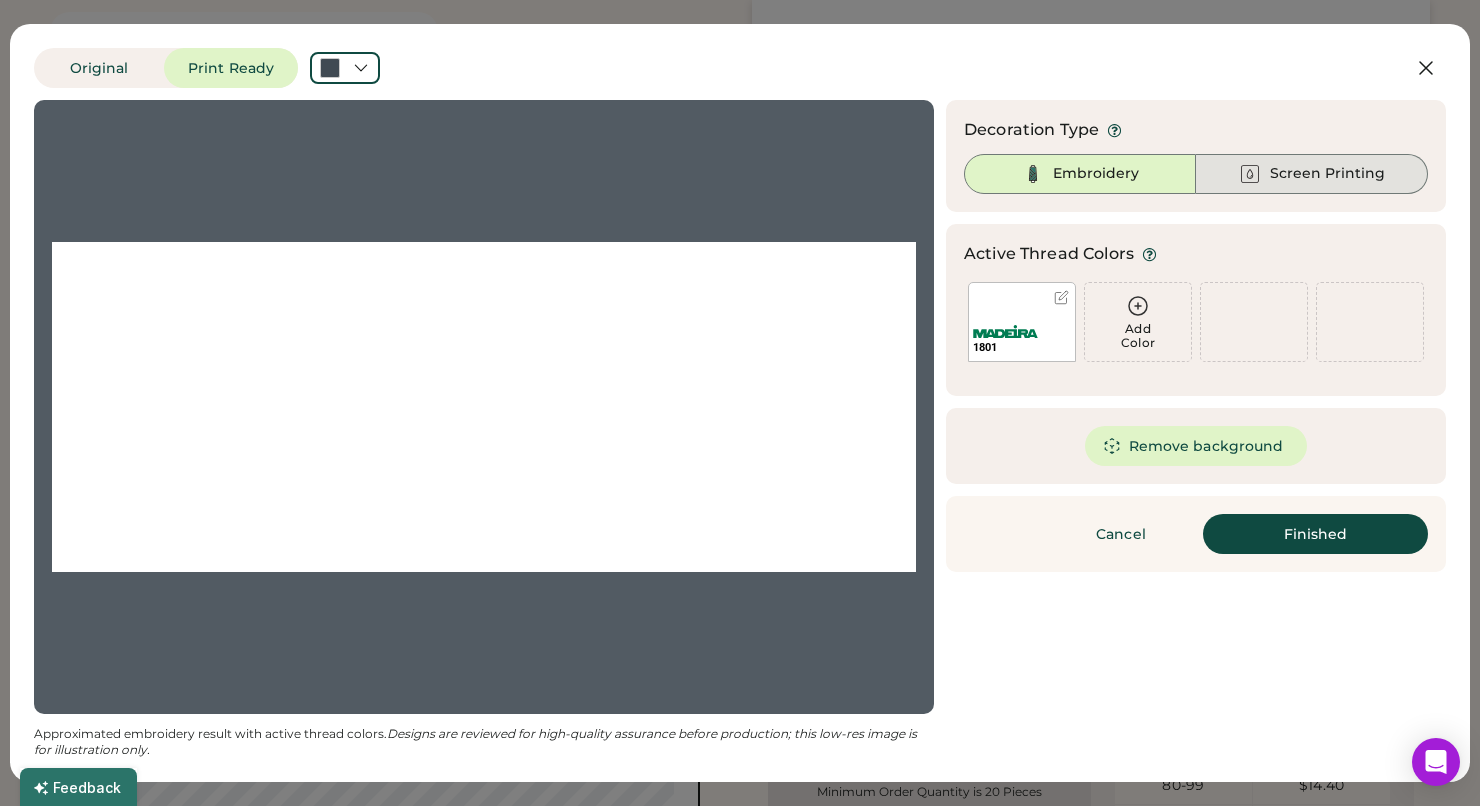 click on "Screen Printing" at bounding box center (1327, 174) 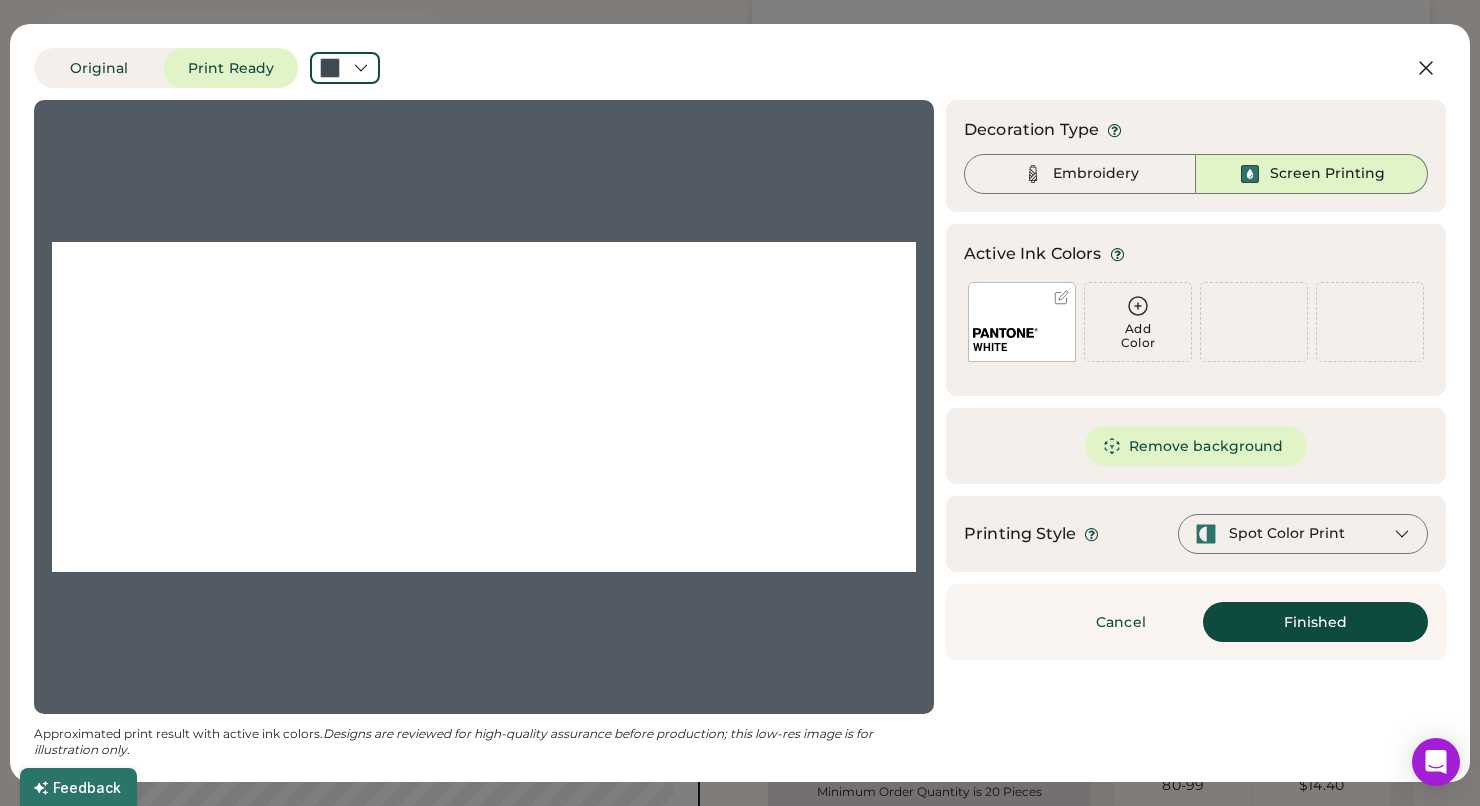 click on "Spot Color Print" at bounding box center [1287, 534] 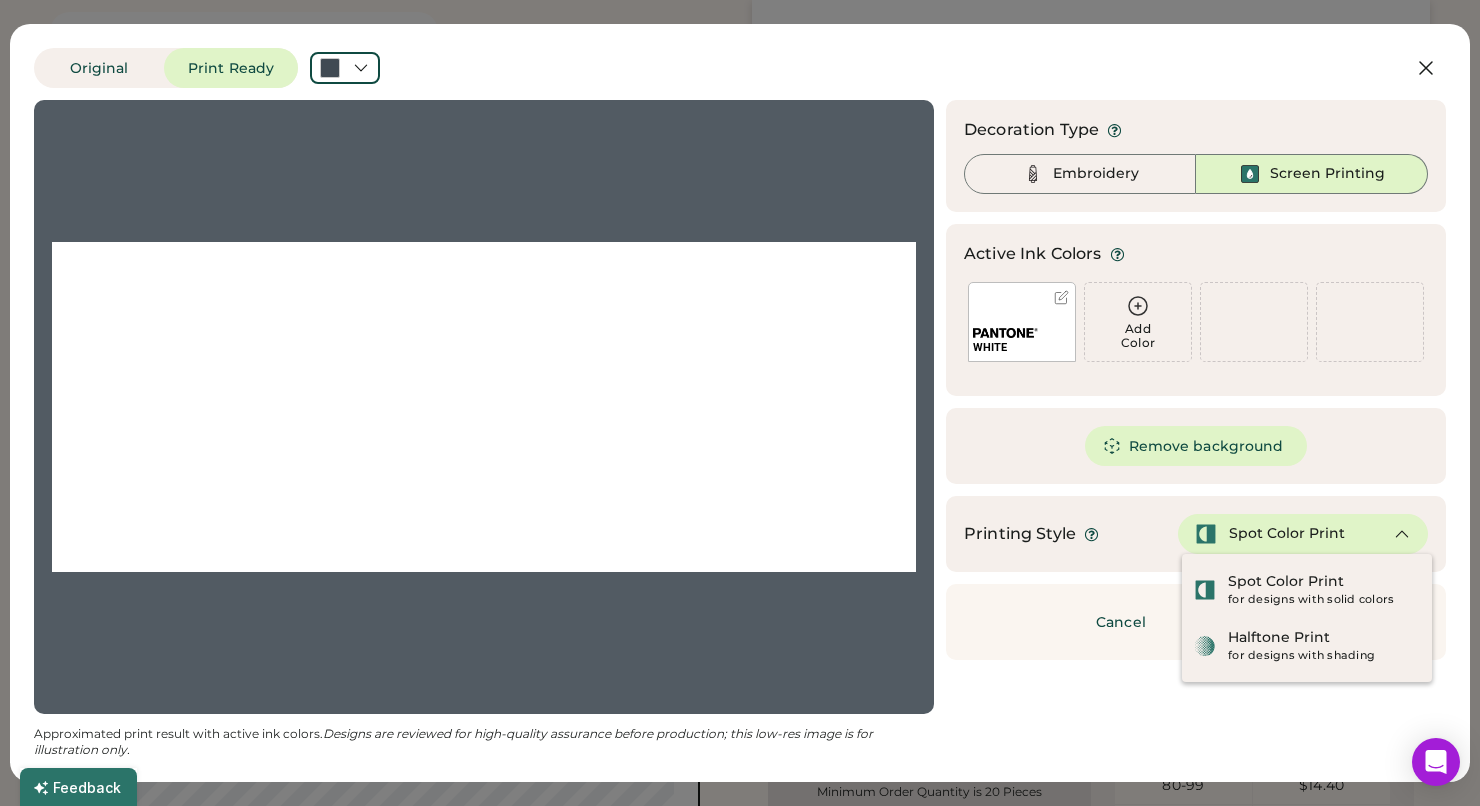 click on "Spot Color Print" at bounding box center (1287, 534) 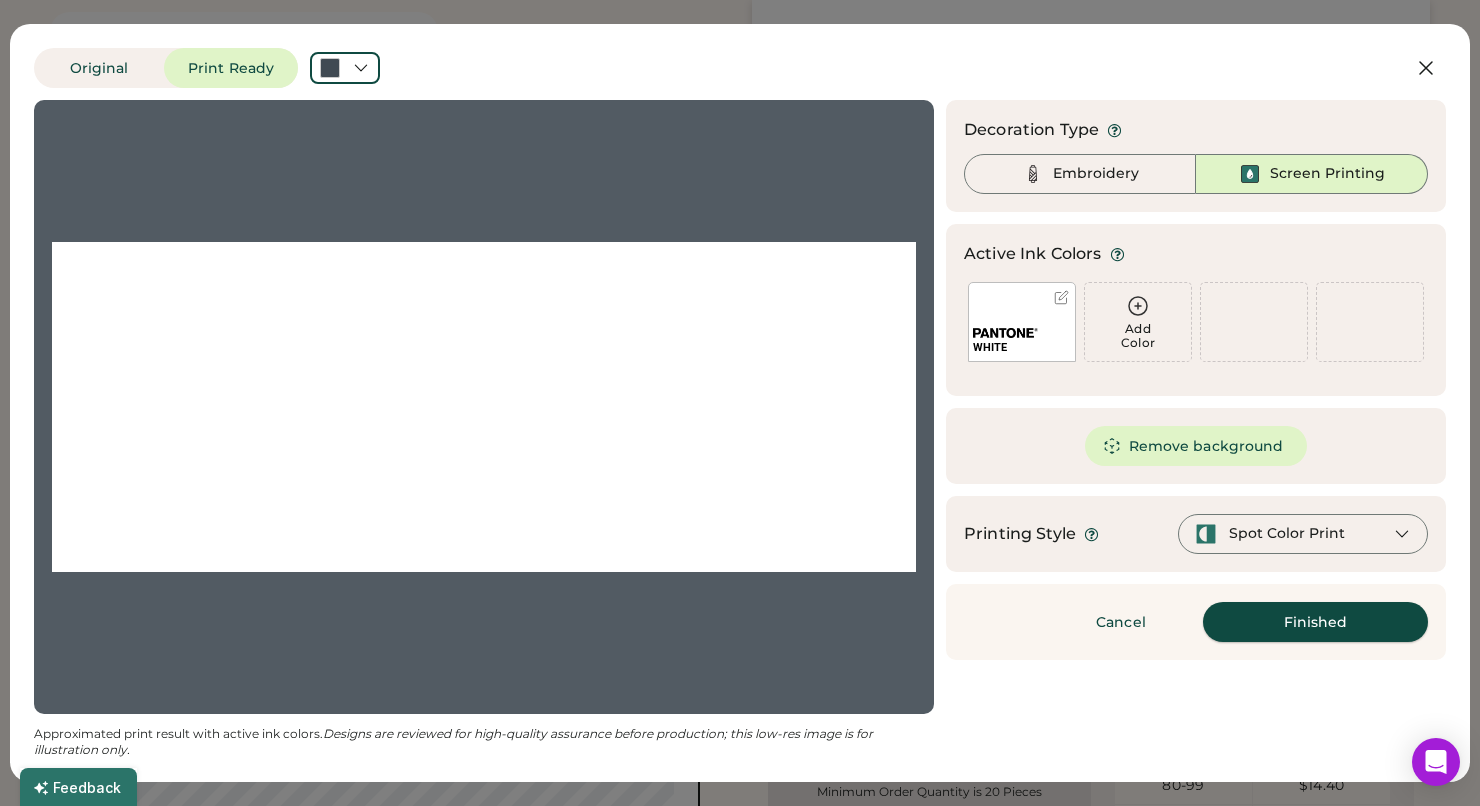 click on "Finished" at bounding box center (1315, 622) 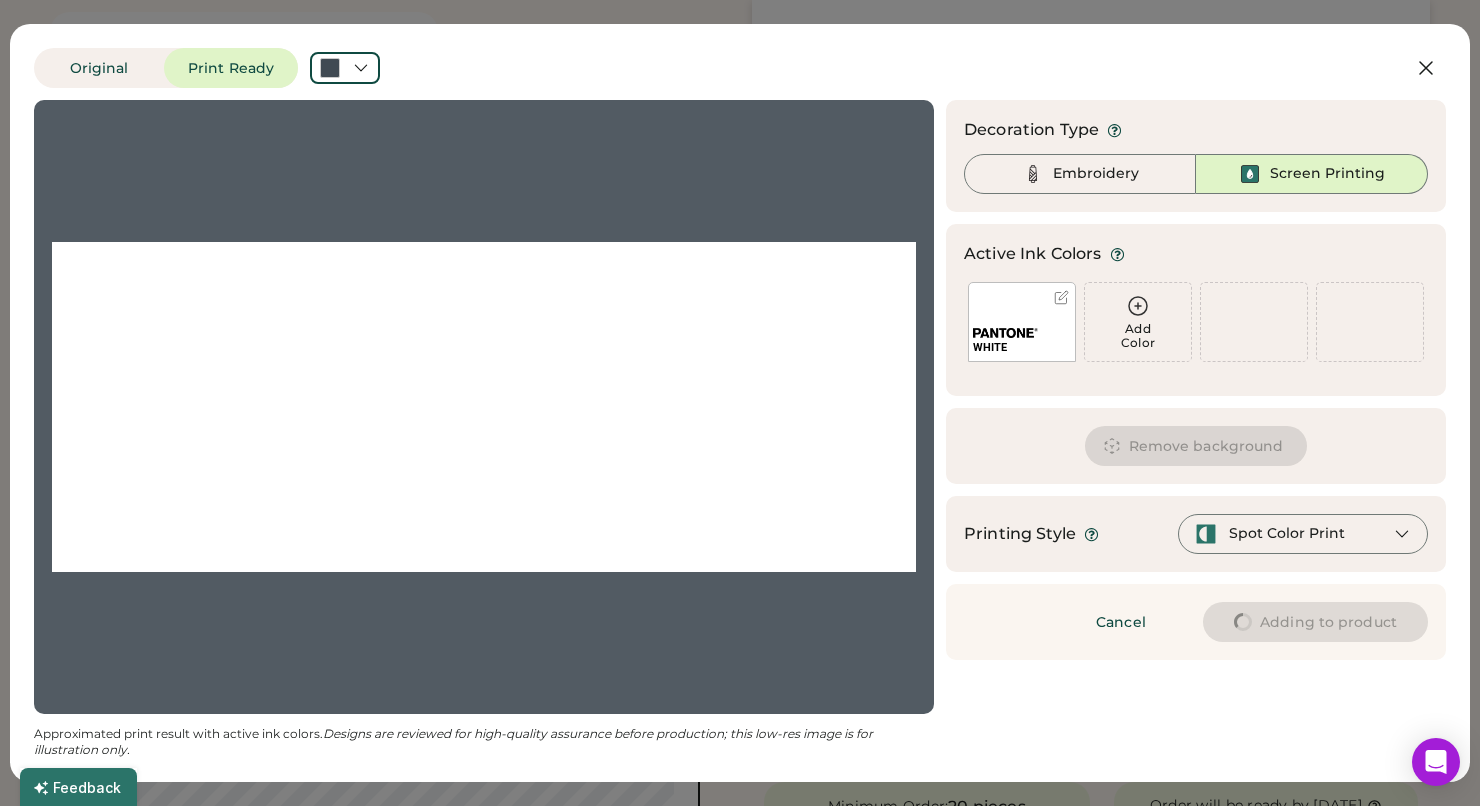 type on "****" 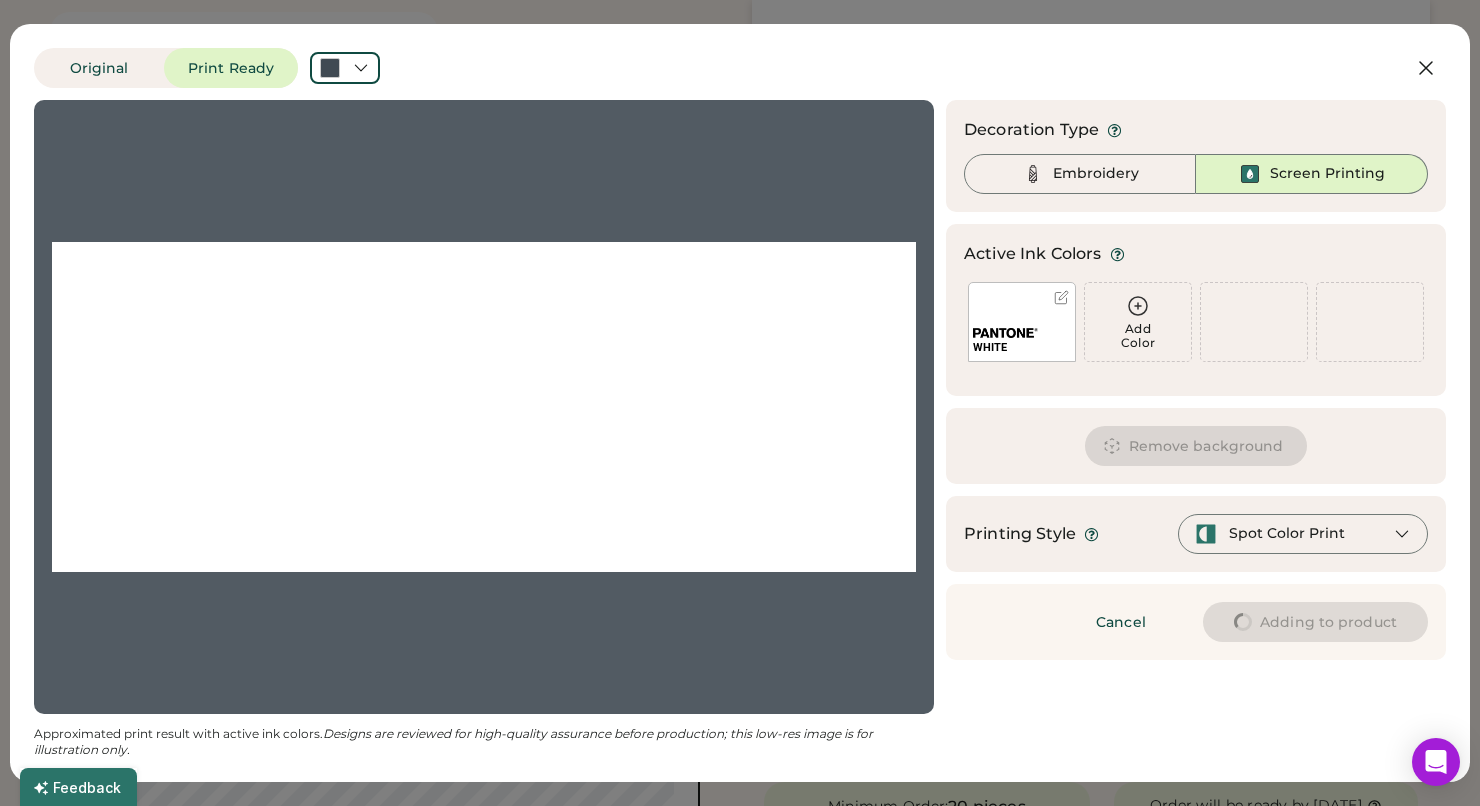 type on "****" 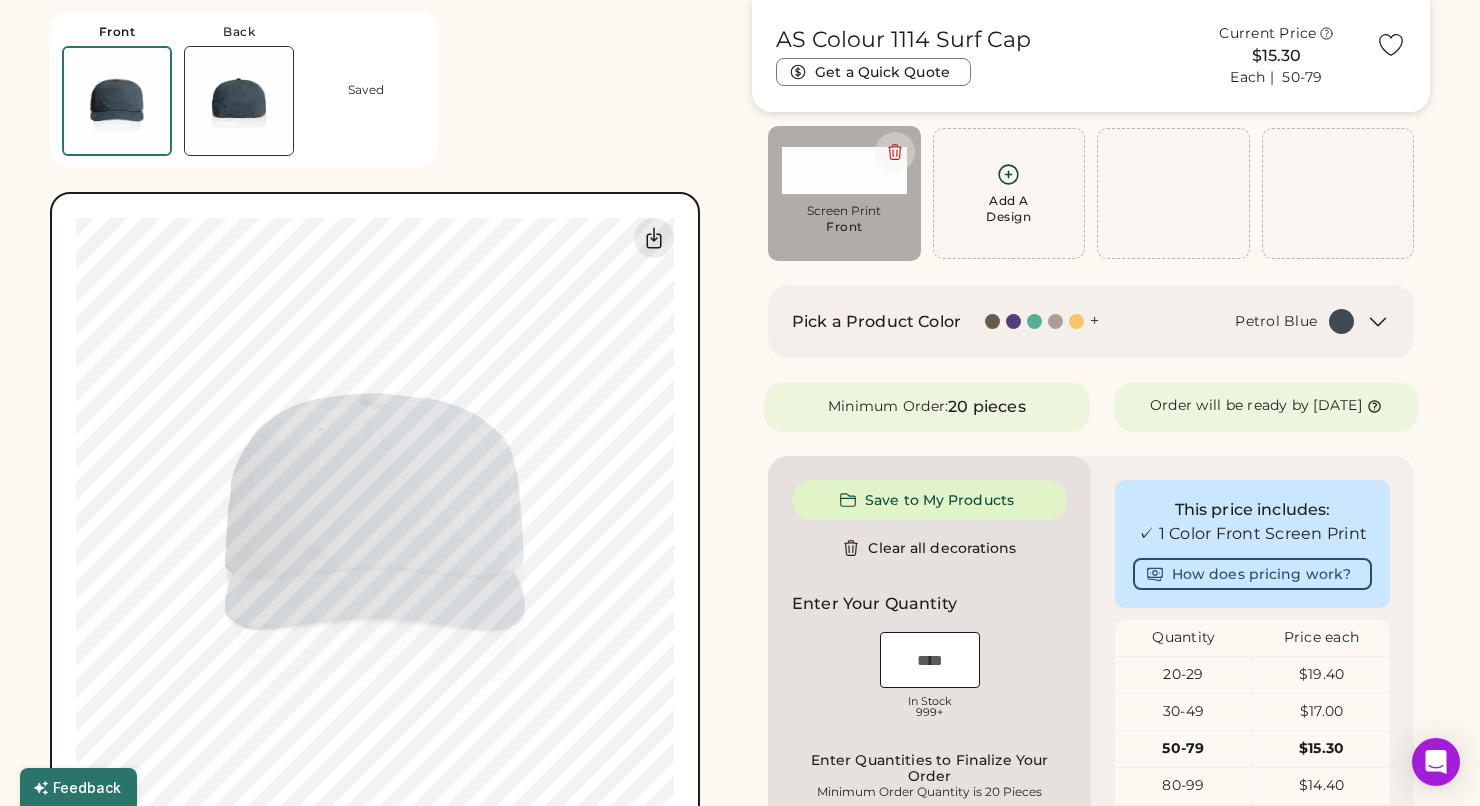 type on "****" 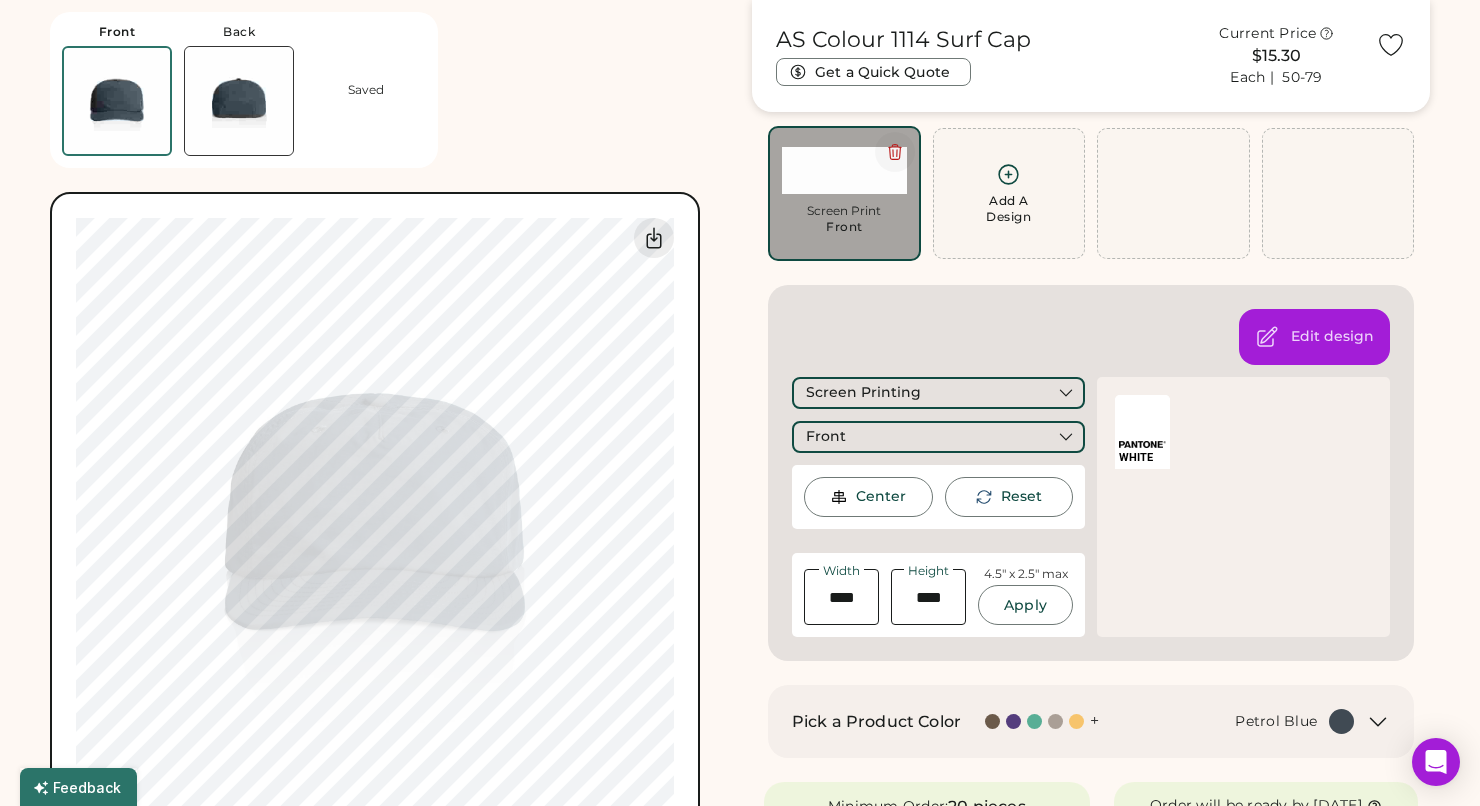 click 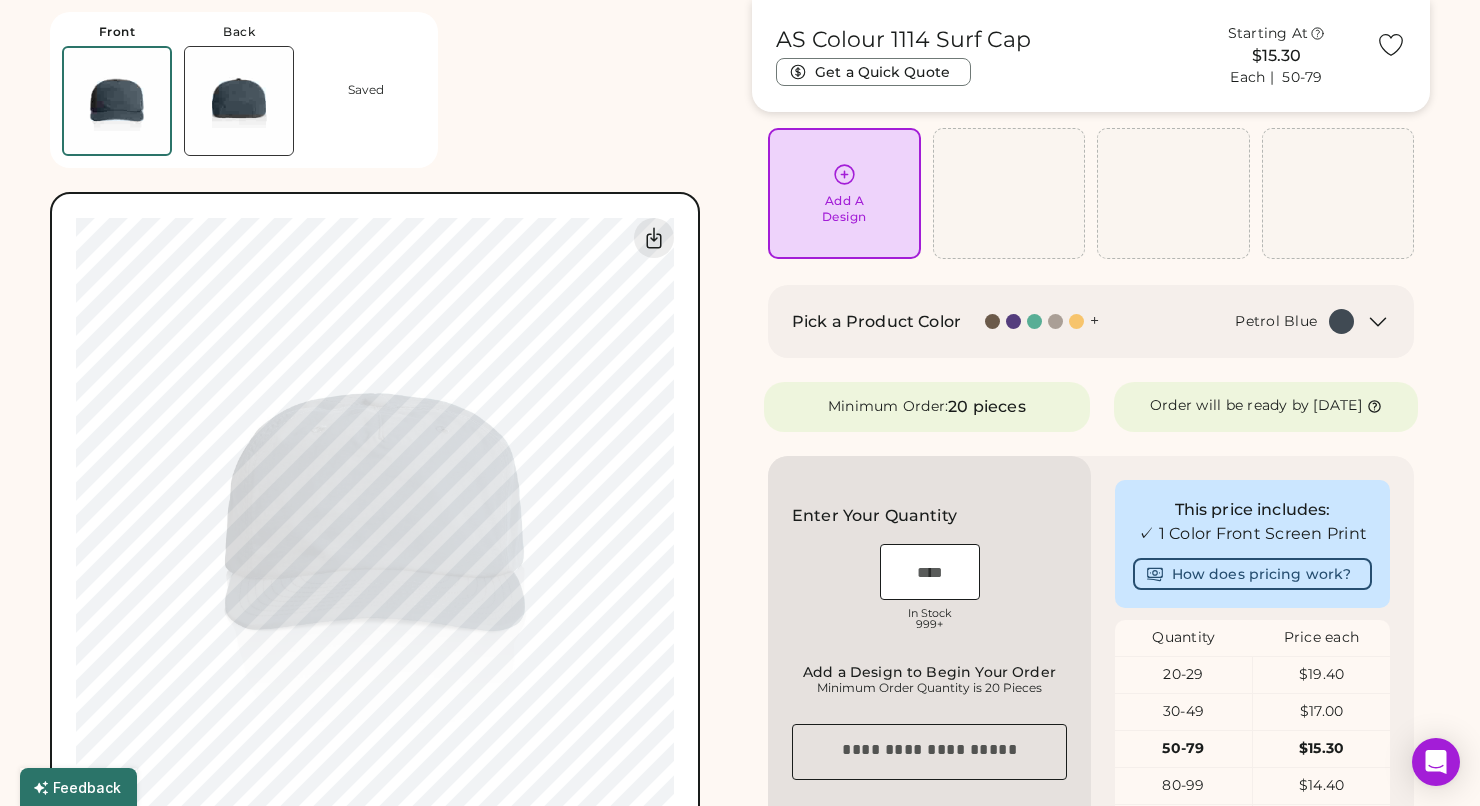 click 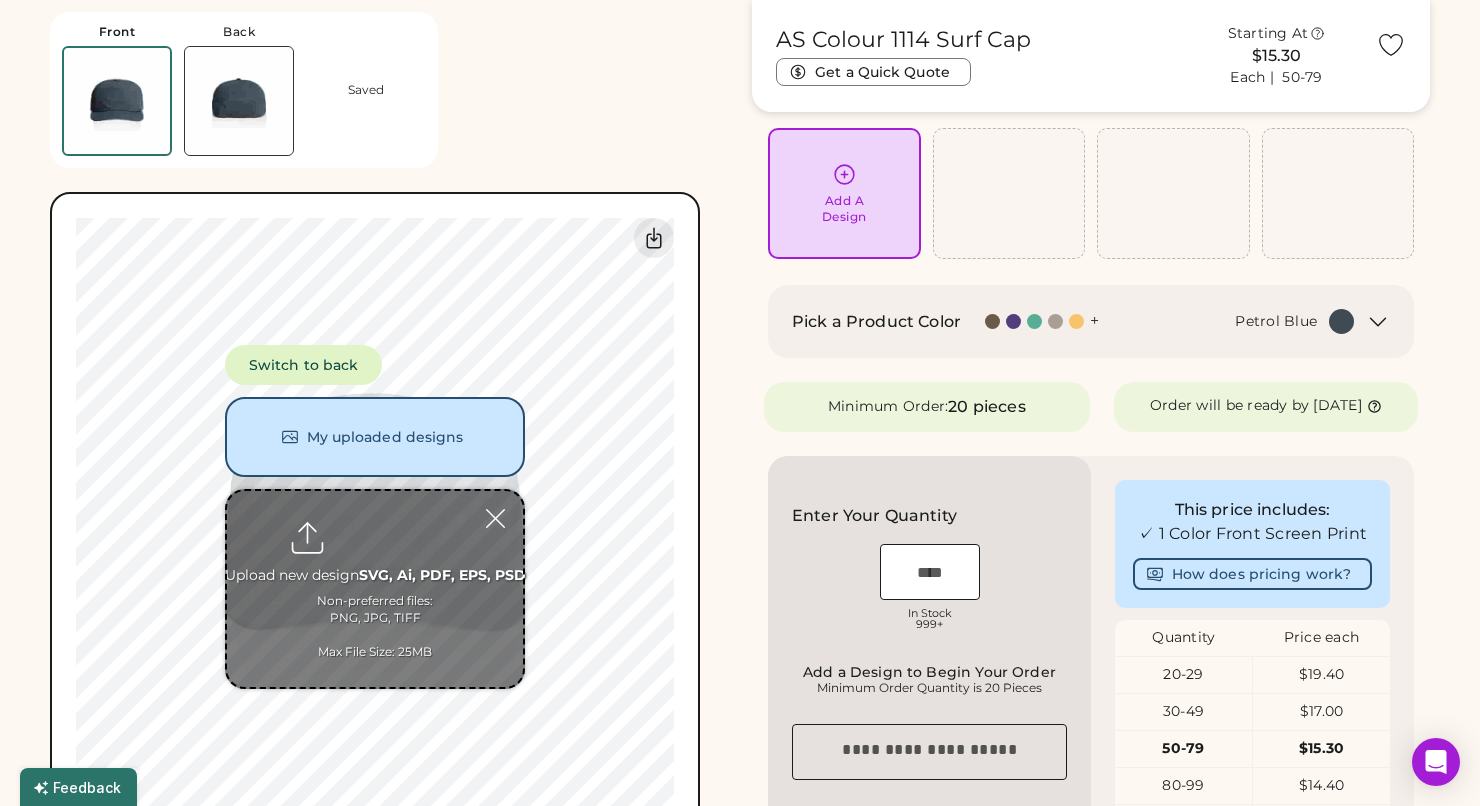 click on "My uploaded designs" at bounding box center (375, 437) 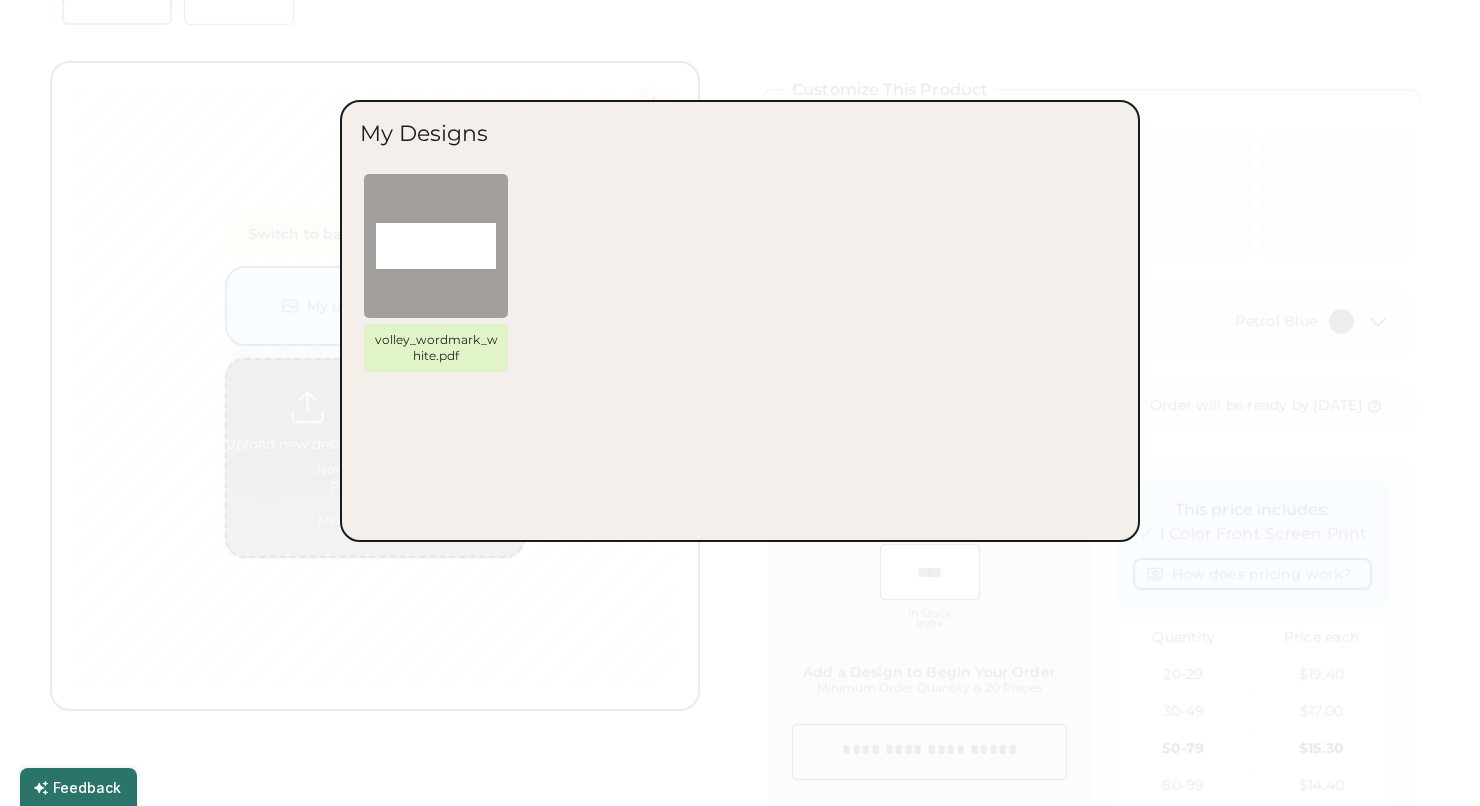 click at bounding box center [740, 403] 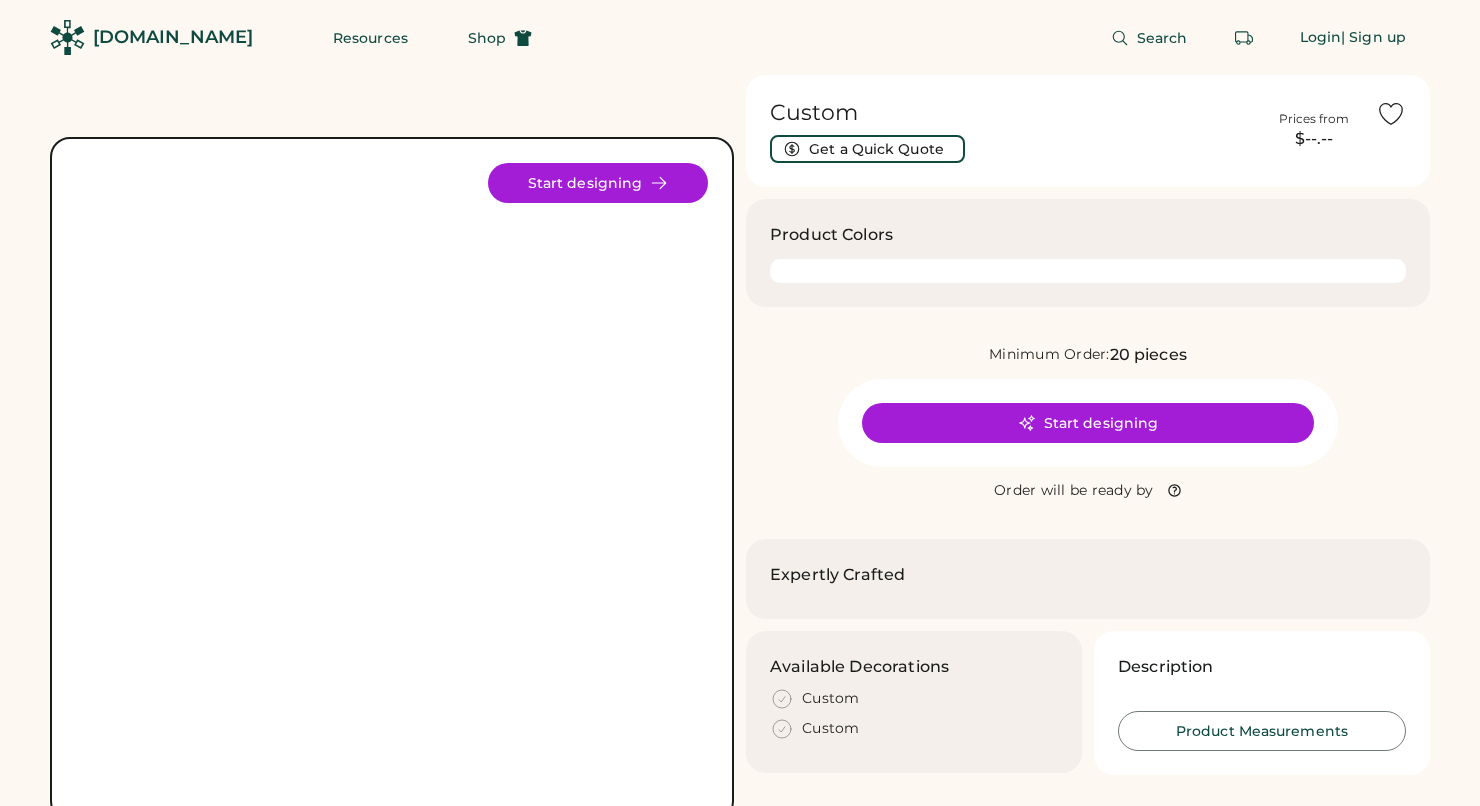 scroll, scrollTop: 0, scrollLeft: 0, axis: both 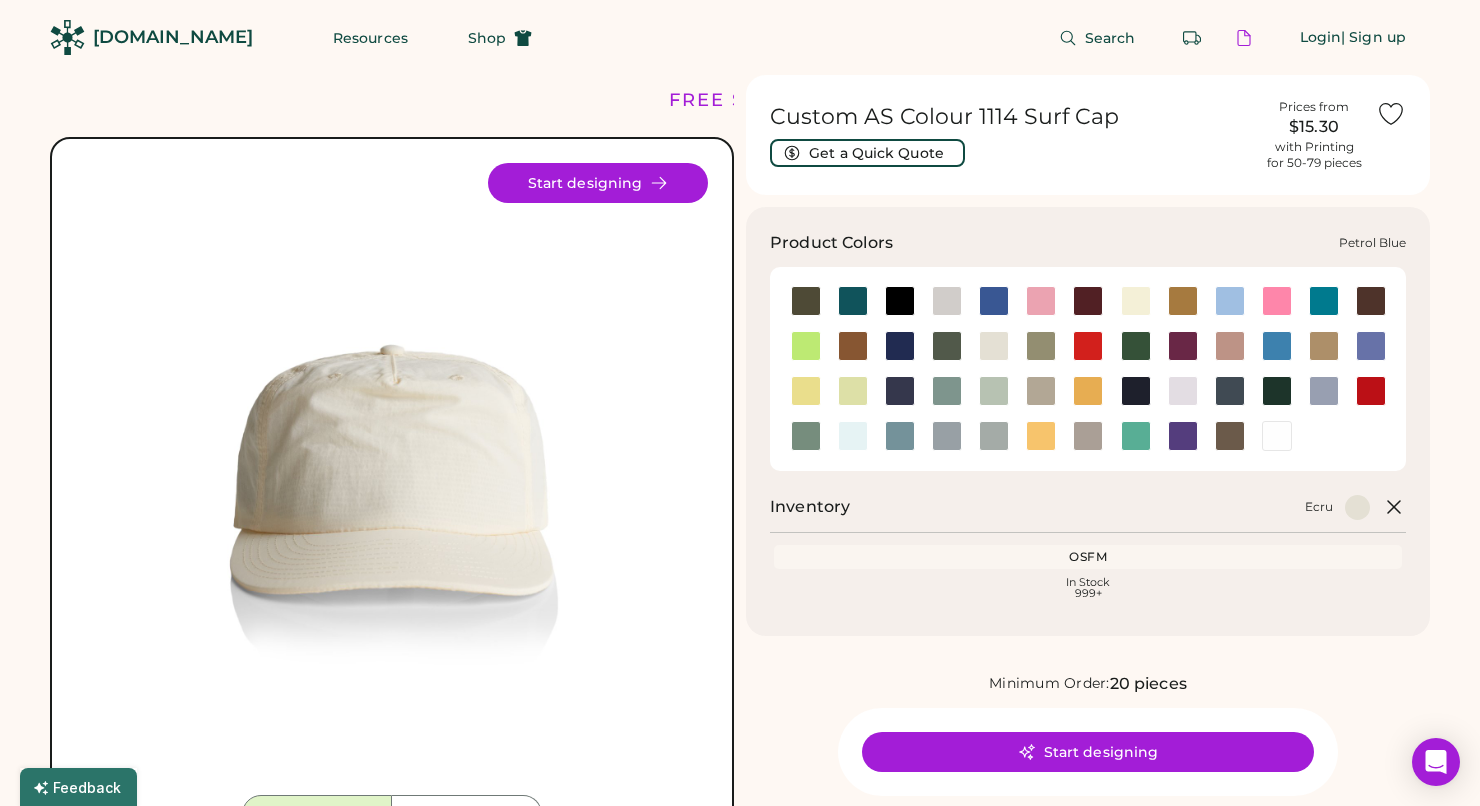 click at bounding box center (1230, 391) 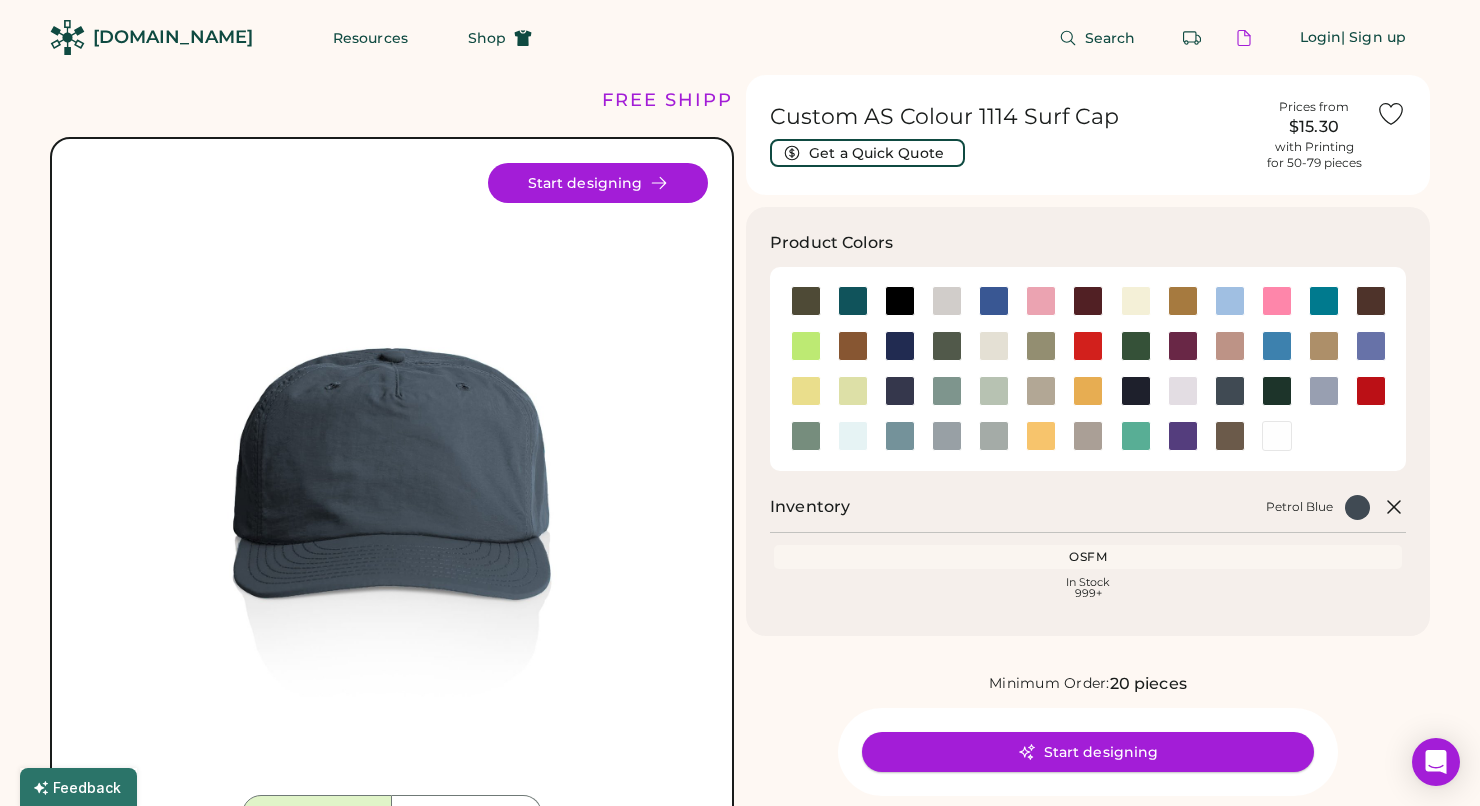 click on "Start designing" at bounding box center (1088, 752) 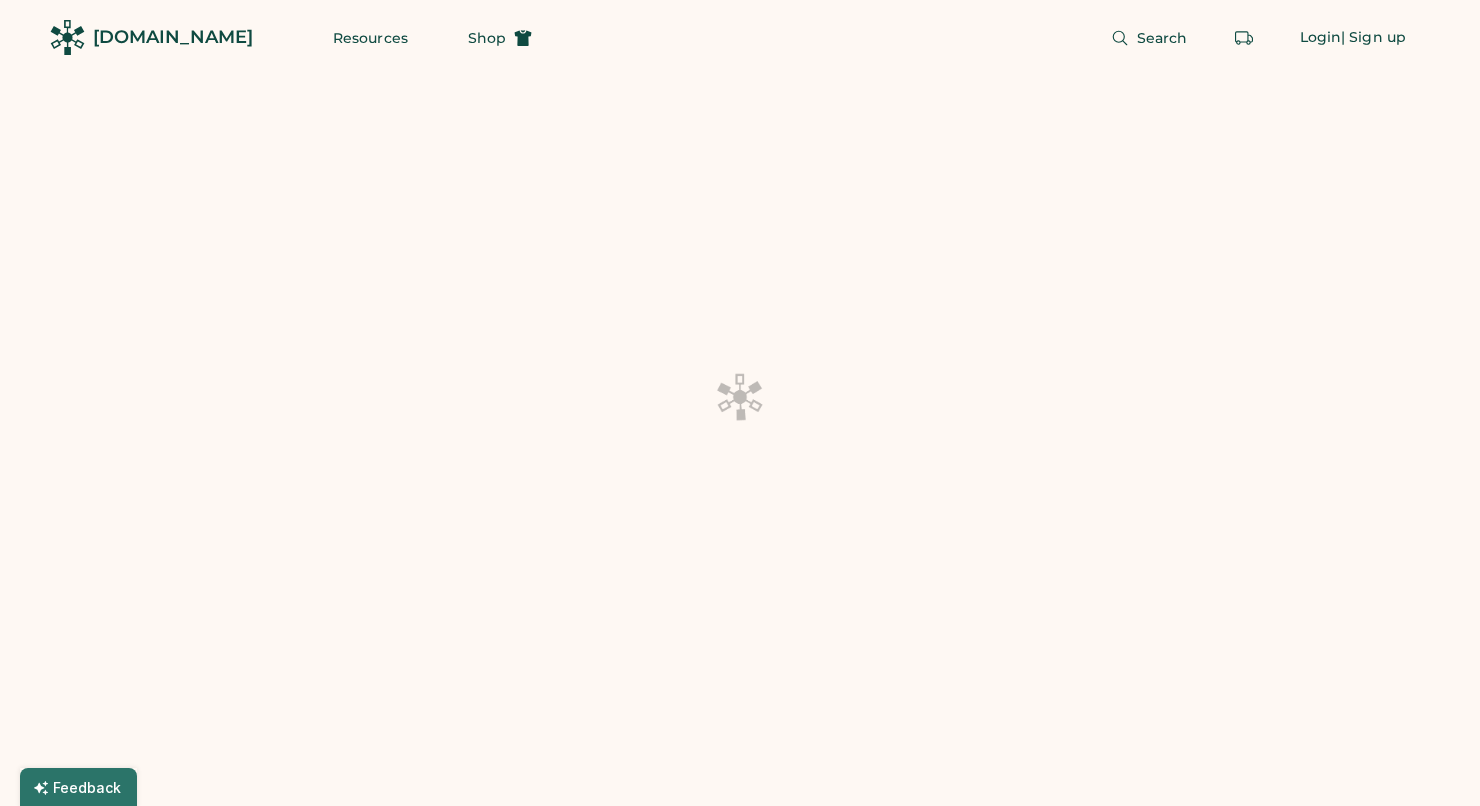 scroll, scrollTop: 126, scrollLeft: 0, axis: vertical 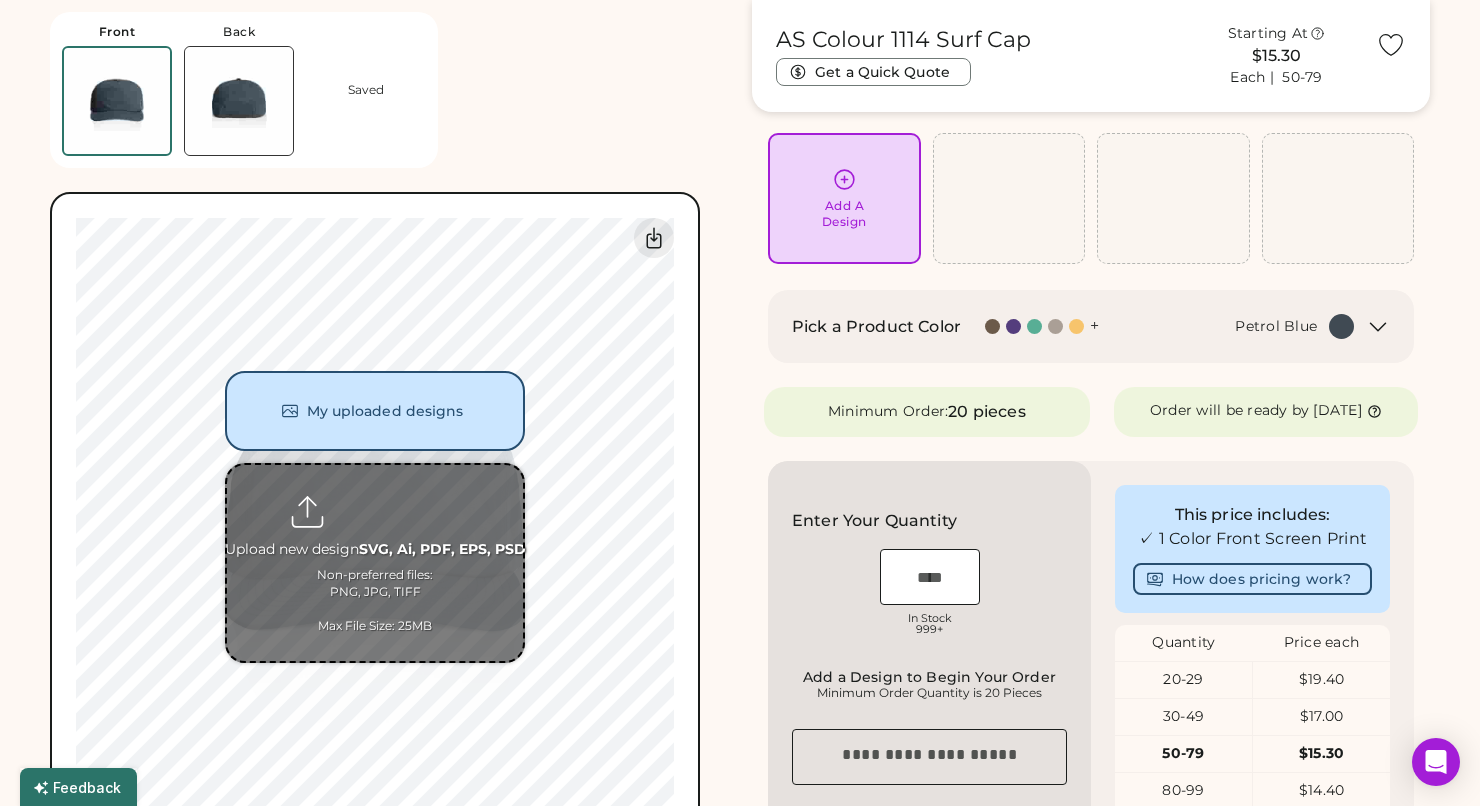 click at bounding box center [375, 563] 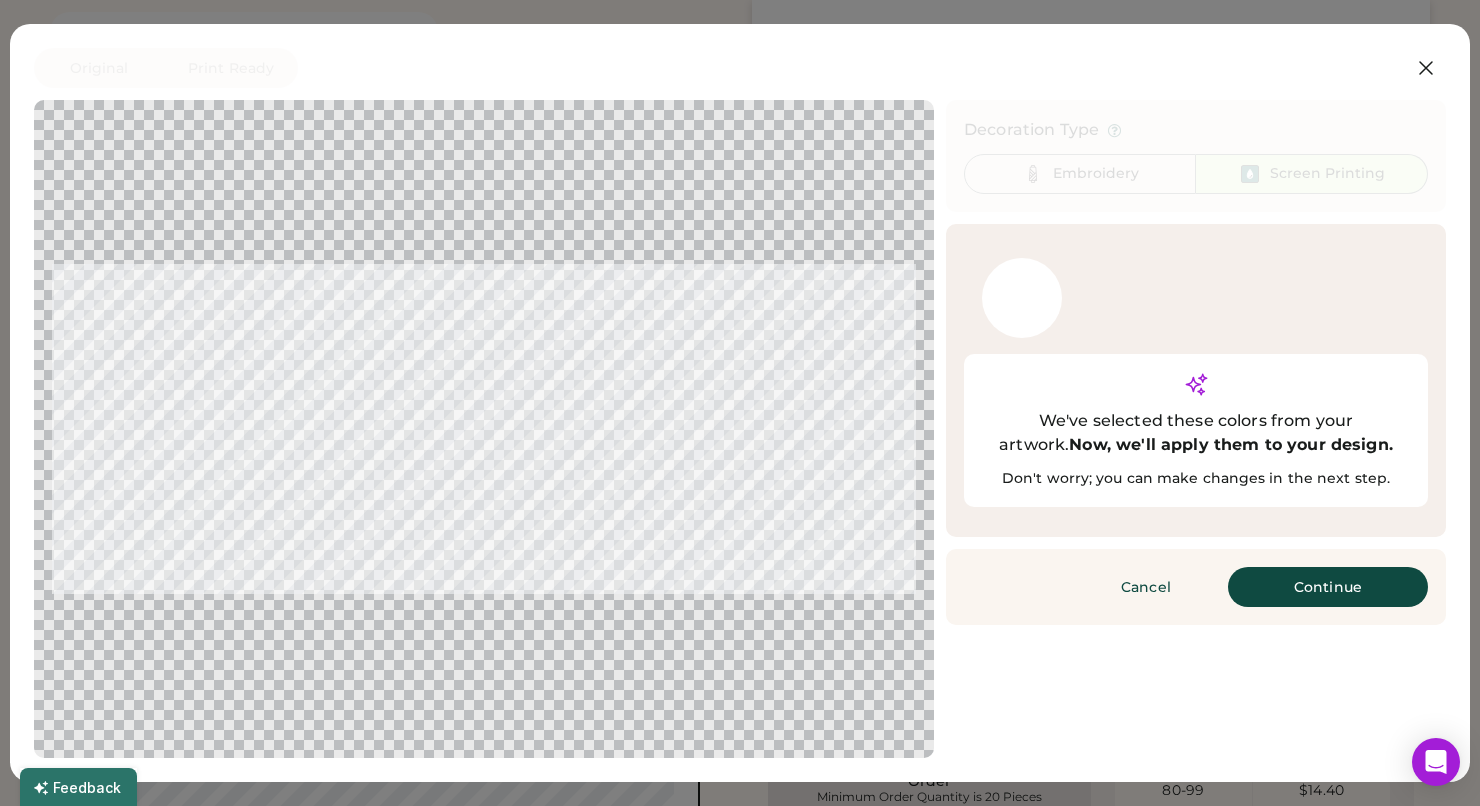 click at bounding box center (1022, 329) 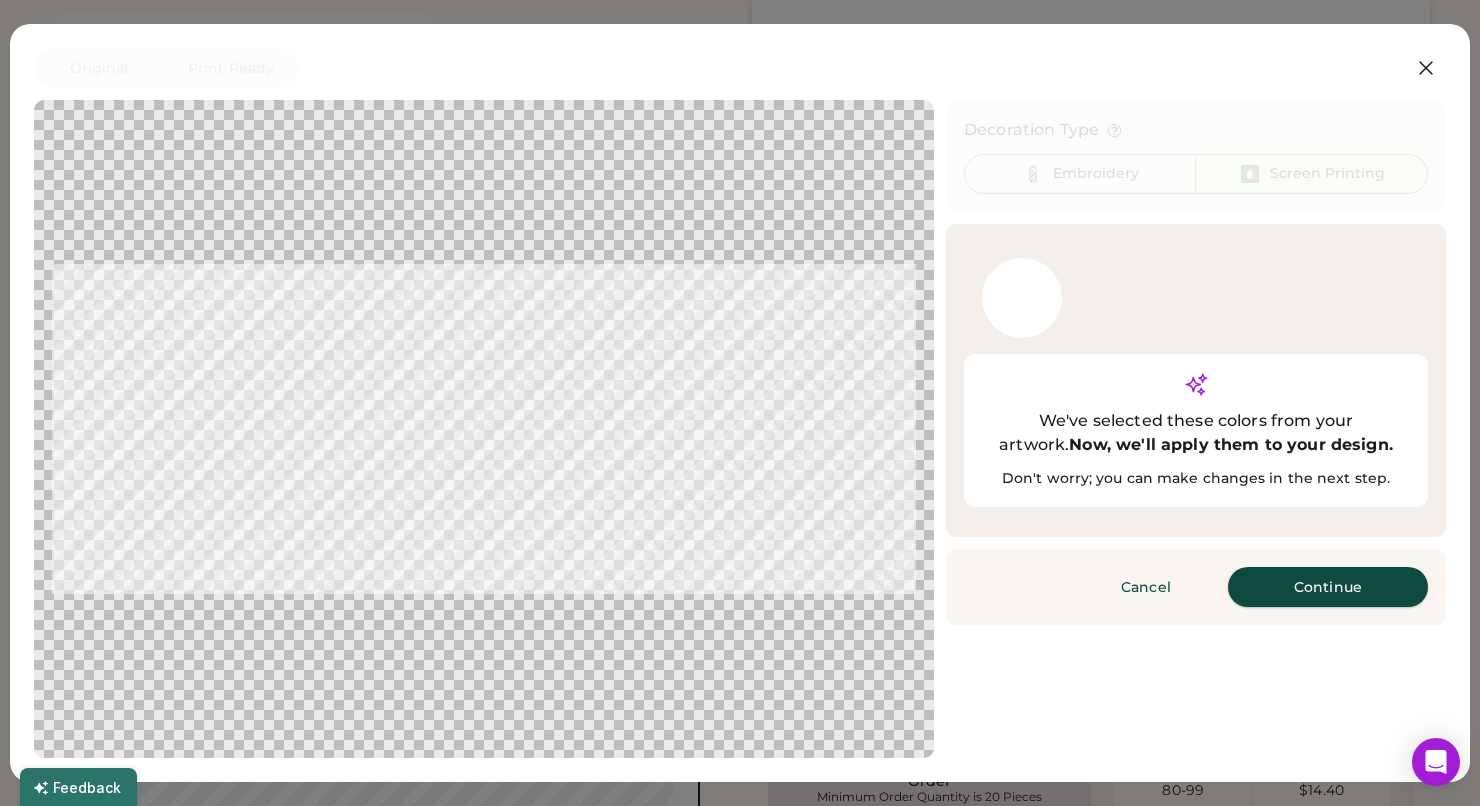 click on "Continue" at bounding box center [1328, 587] 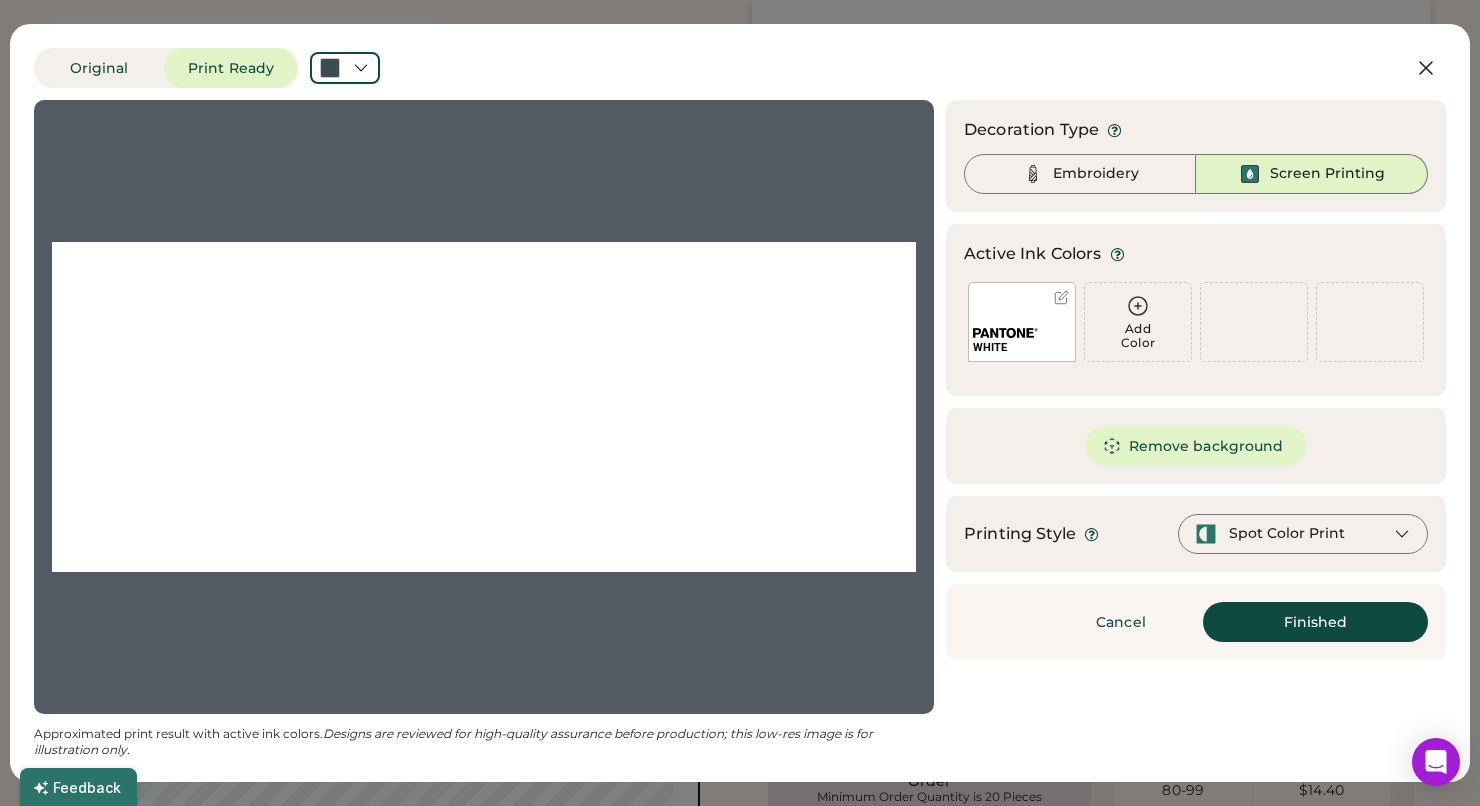 click on "Remove background" at bounding box center (1196, 446) 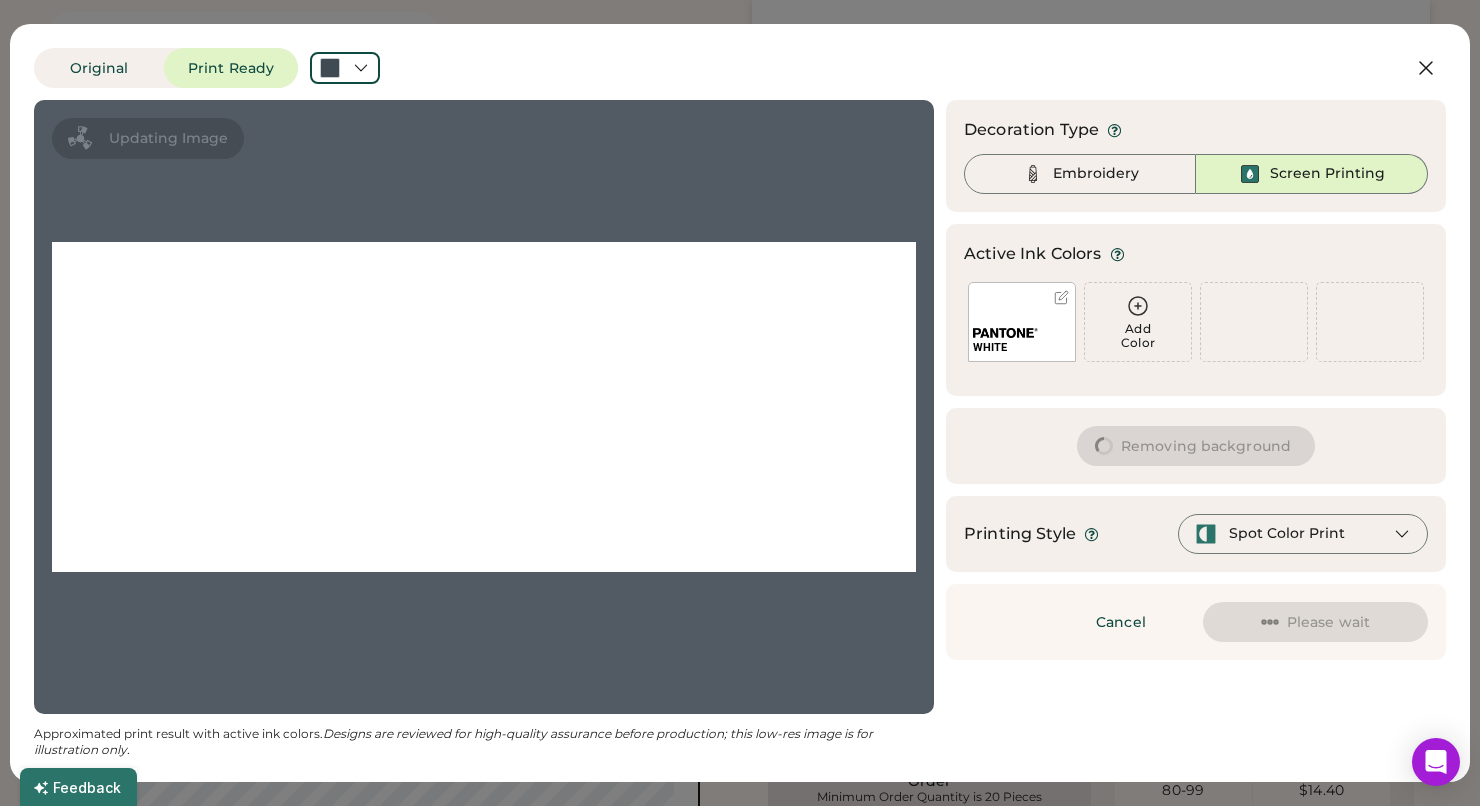 click on "Removing background" at bounding box center [1196, 446] 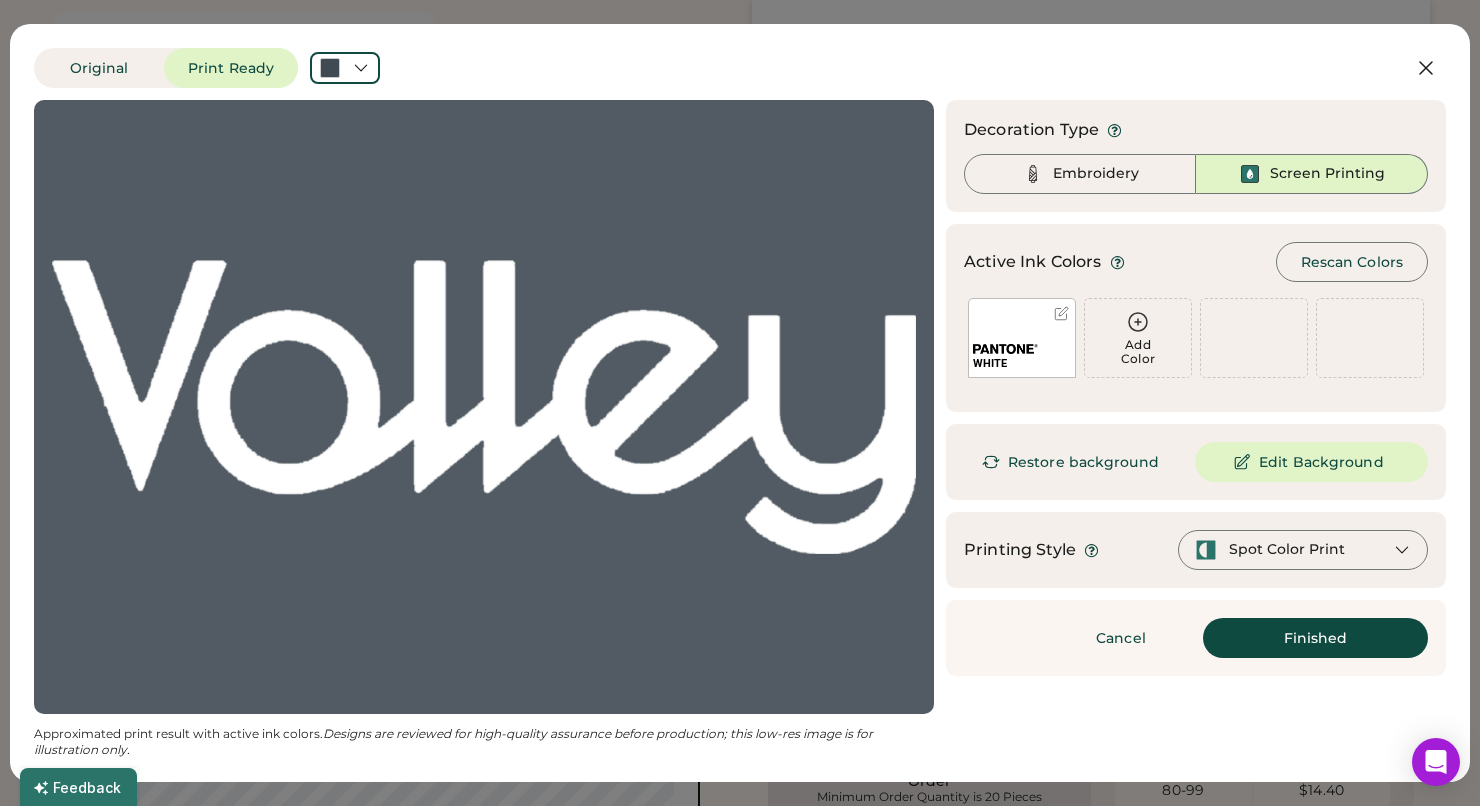click on "Finished" at bounding box center [1315, 638] 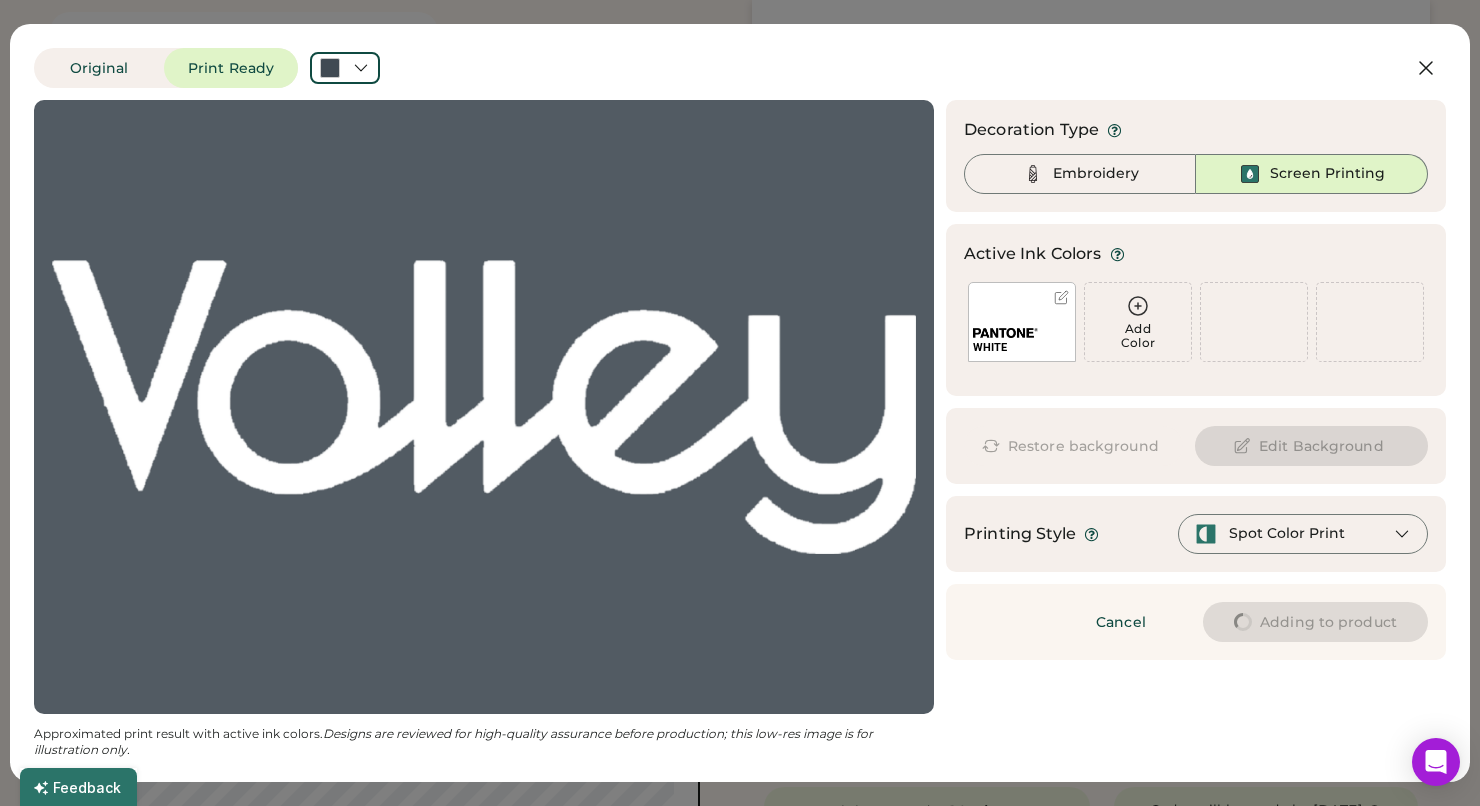 type on "****" 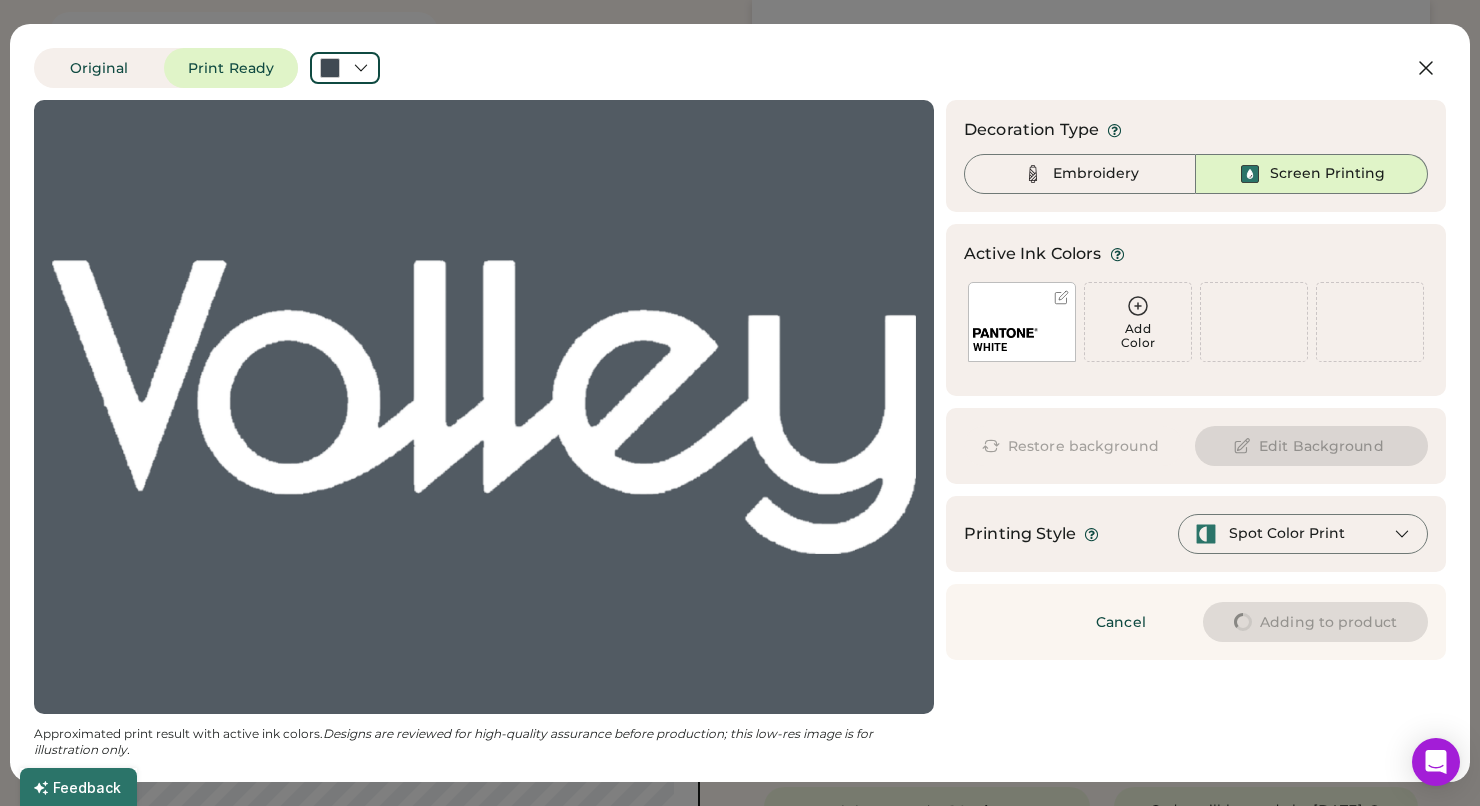 type on "****" 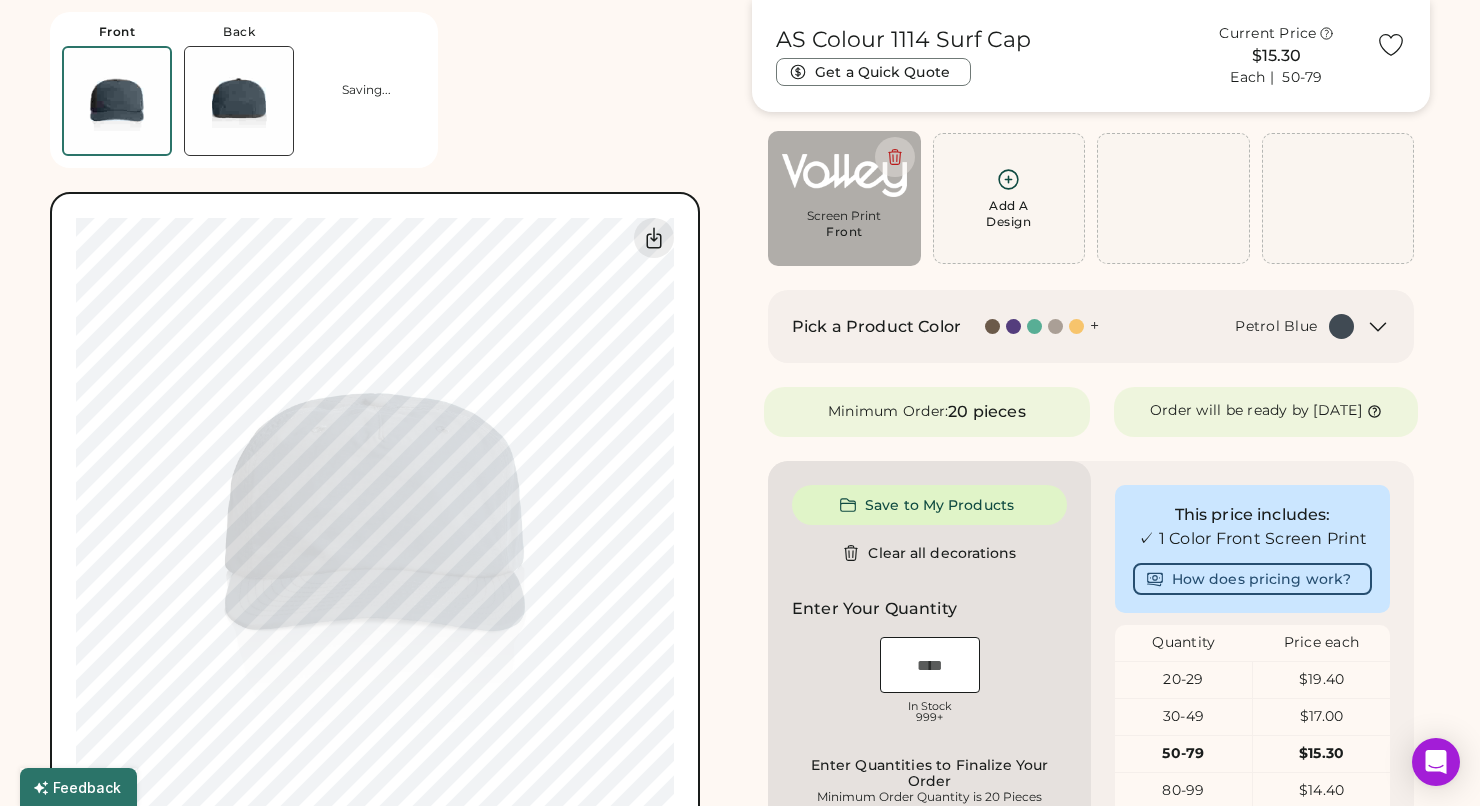 type on "****" 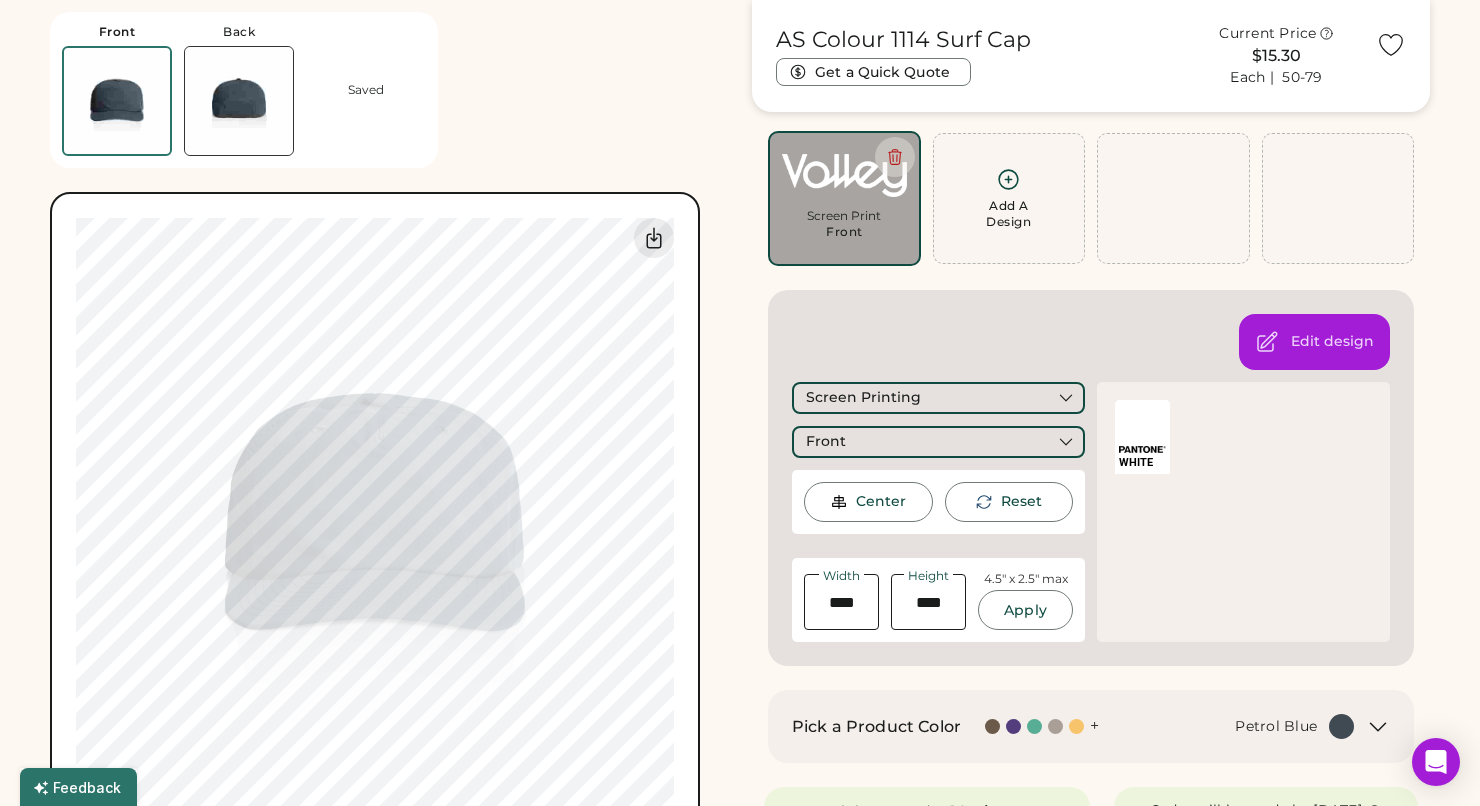 type on "****" 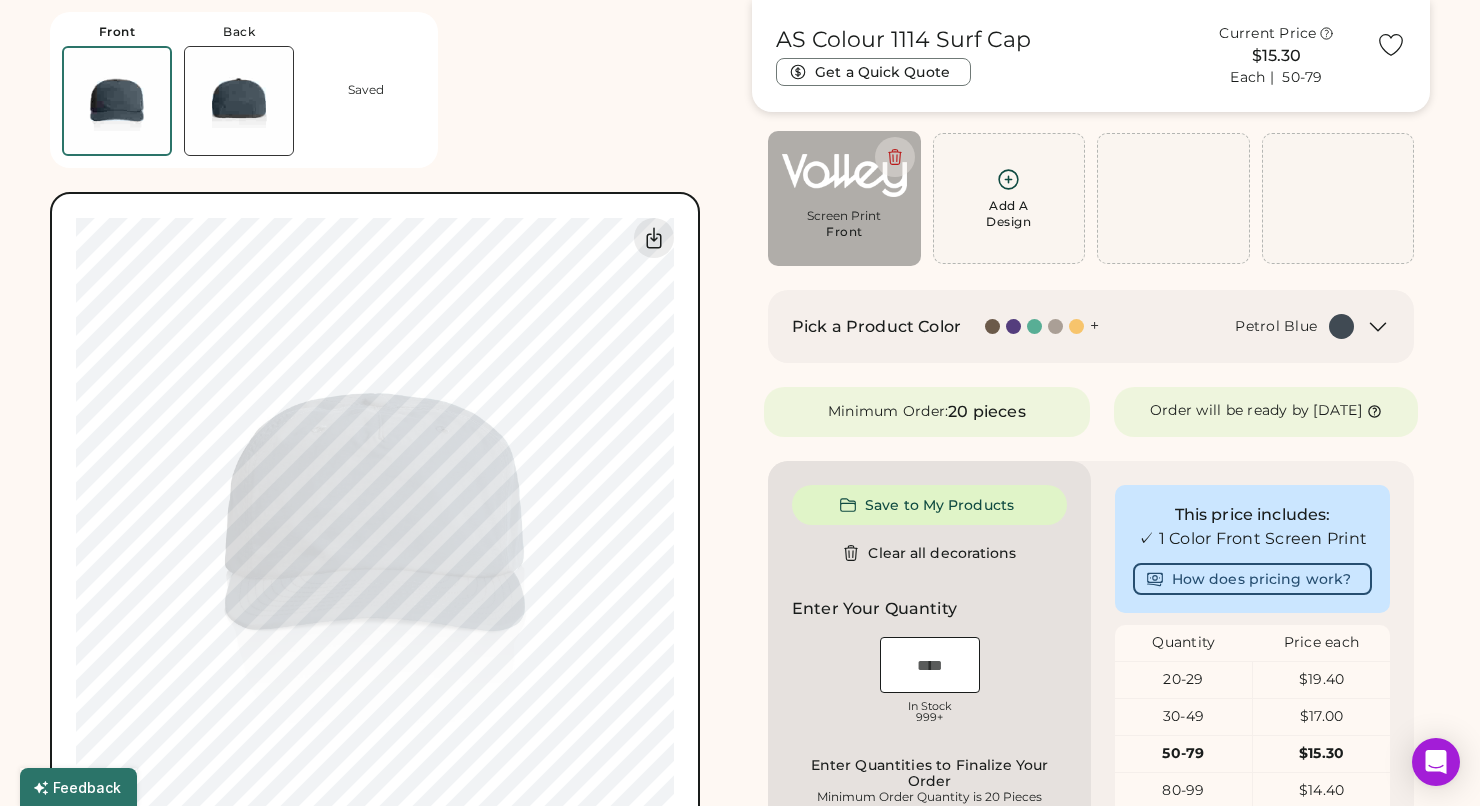type on "****" 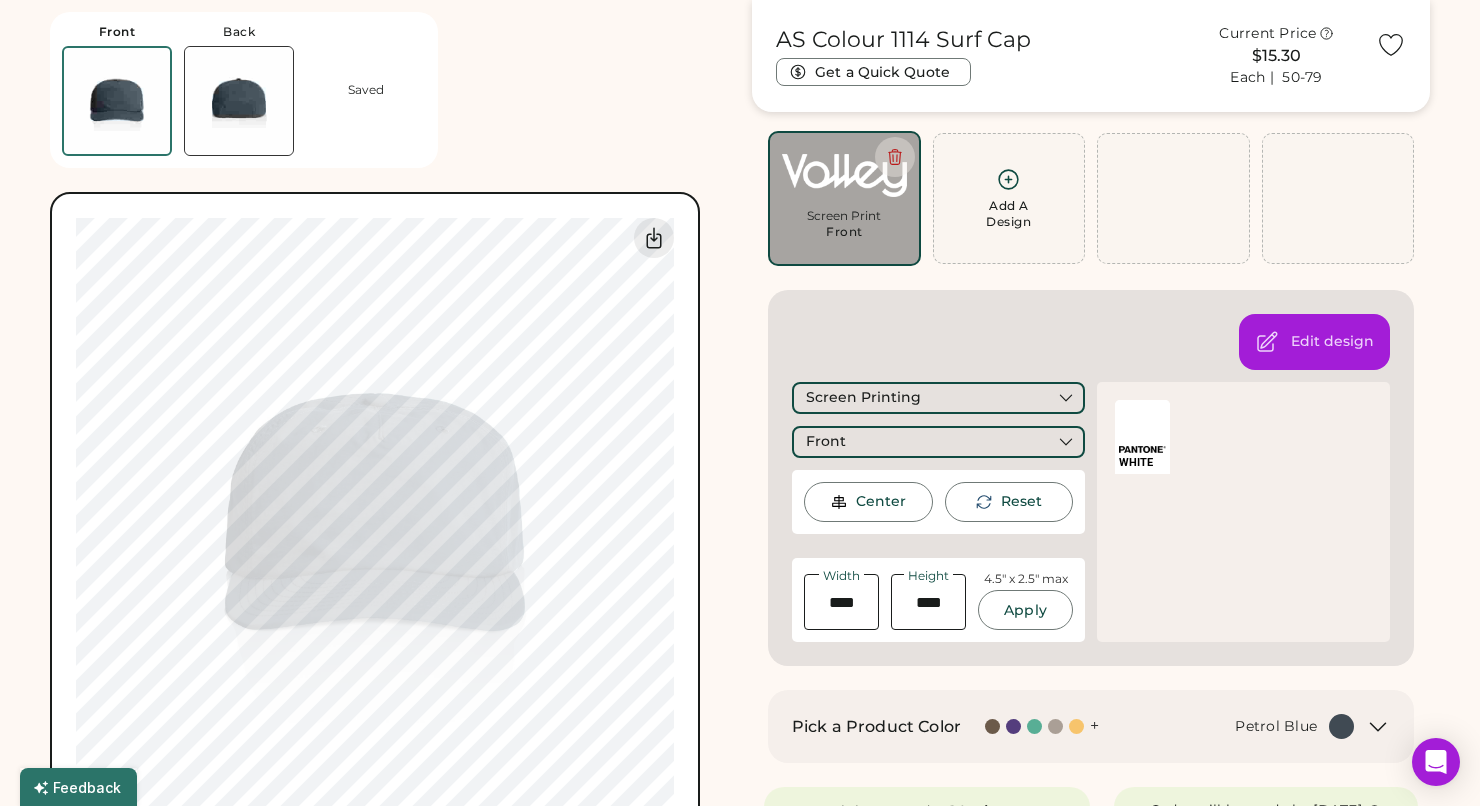 type on "****" 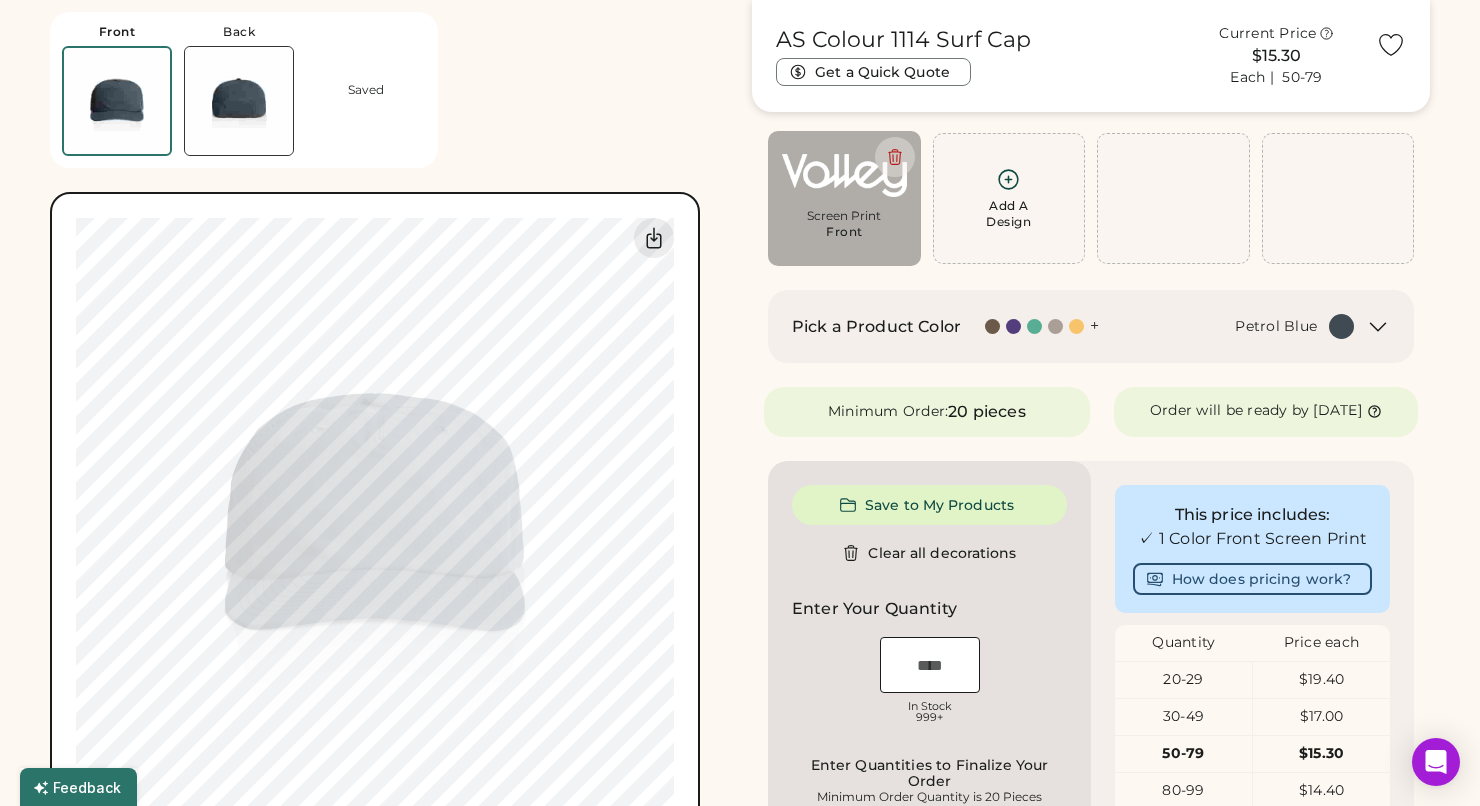 type on "****" 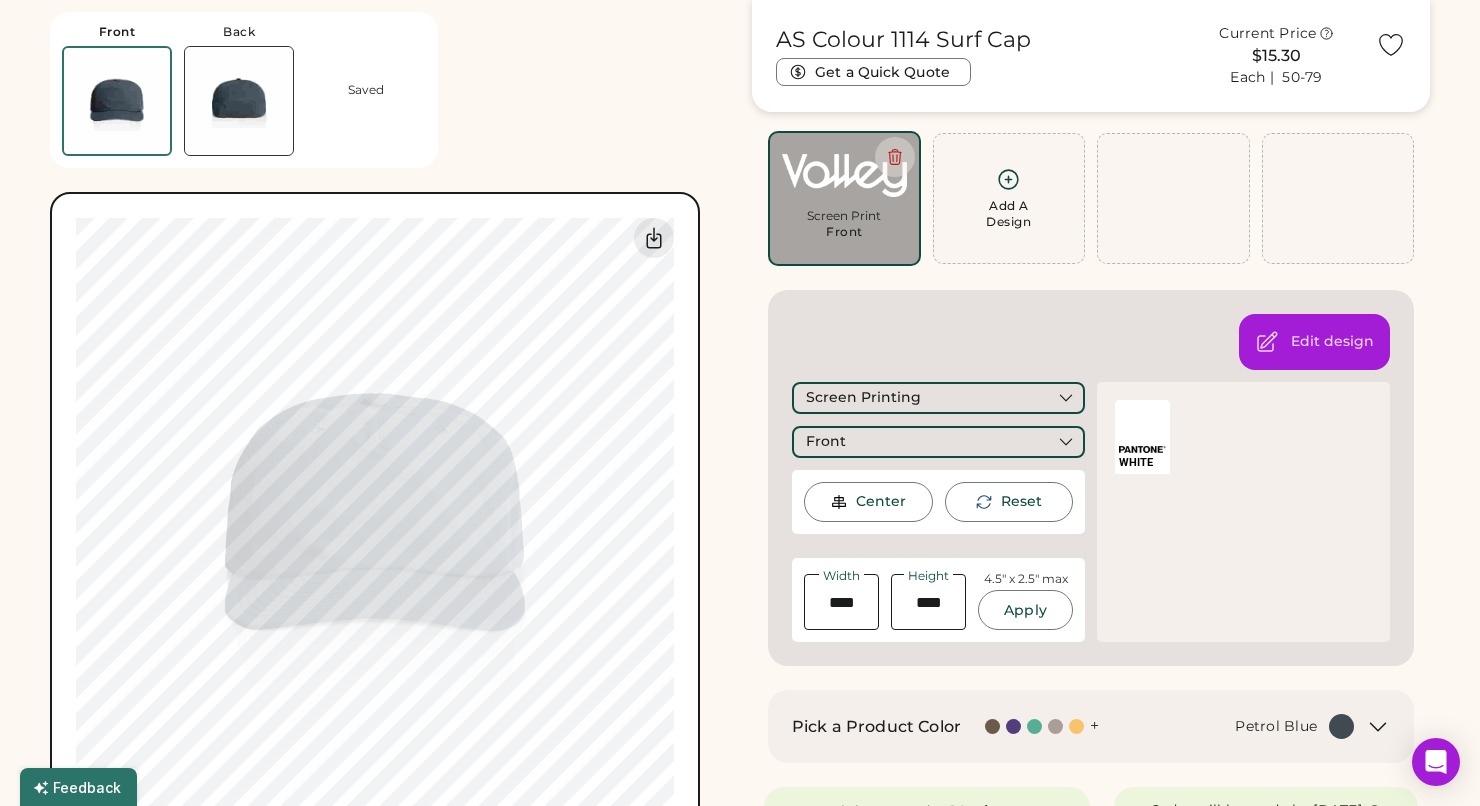 type on "****" 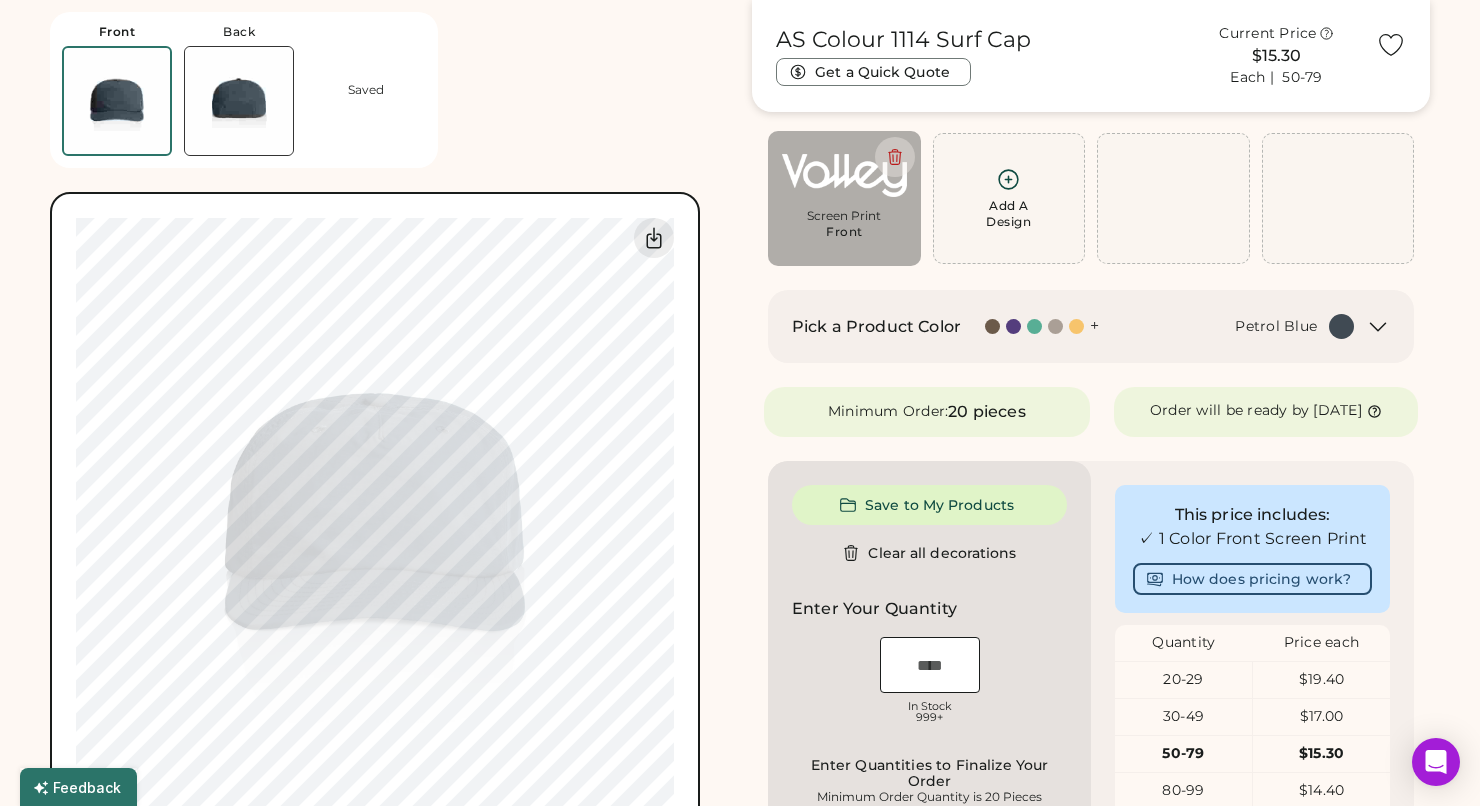 type on "****" 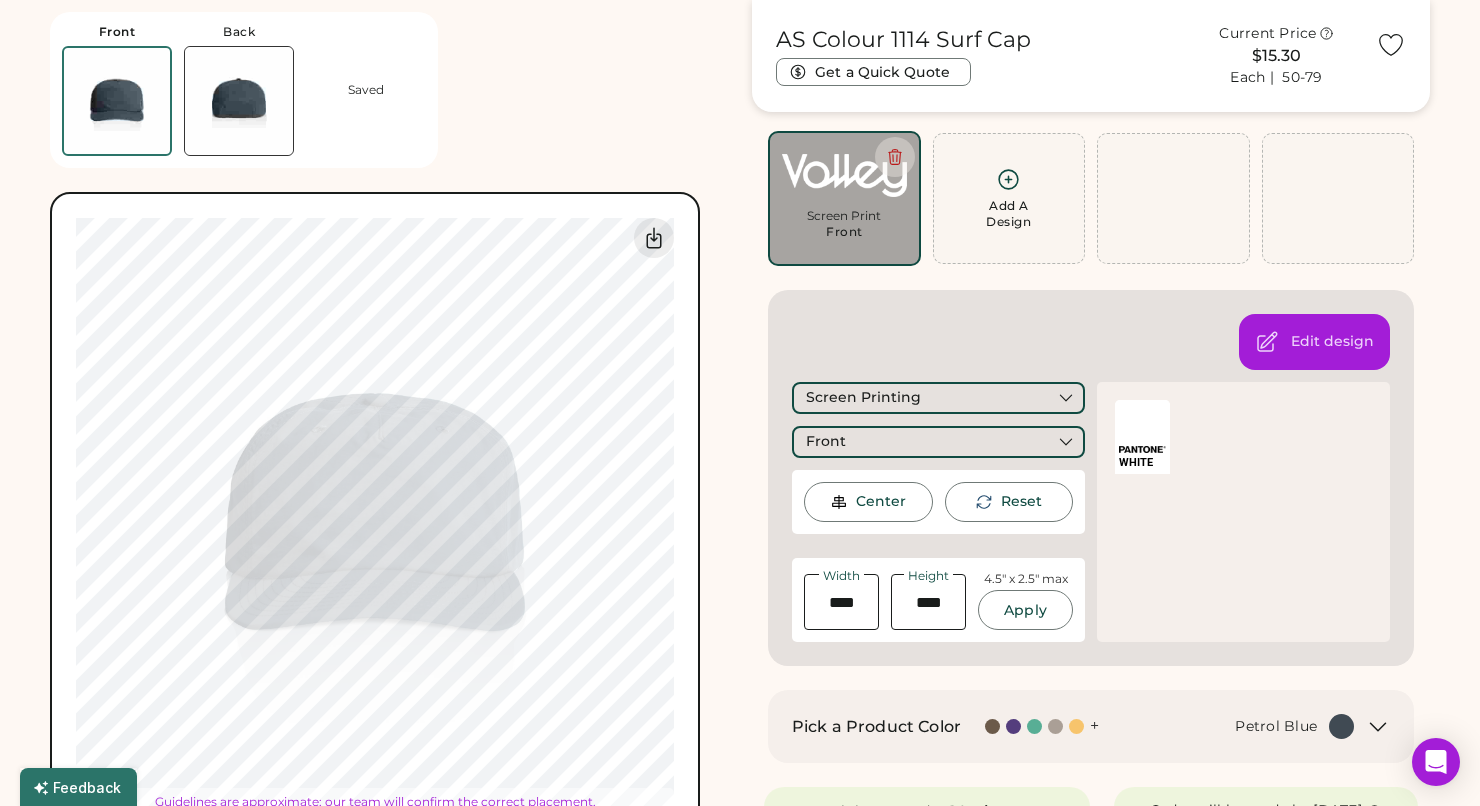 type on "****" 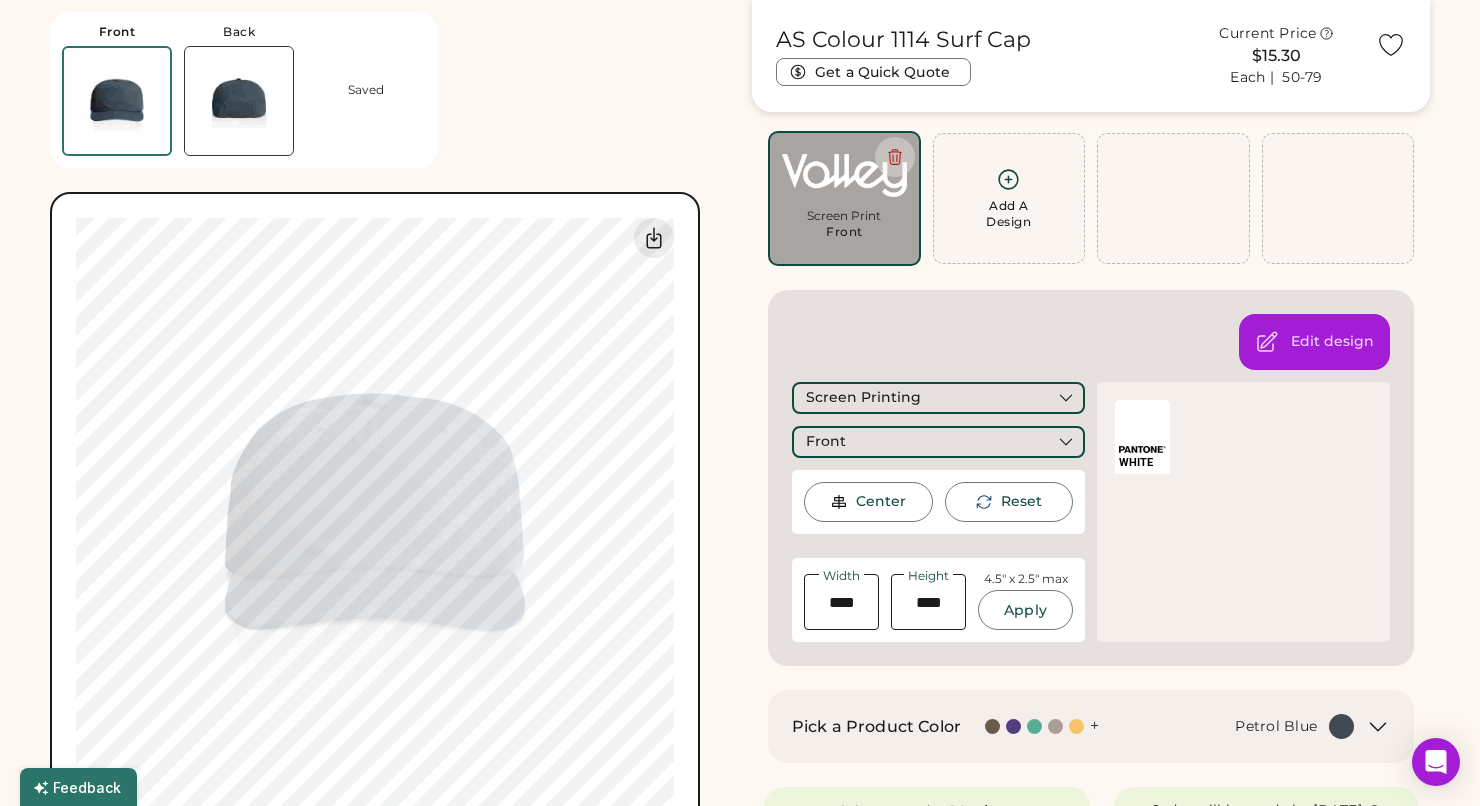 type on "****" 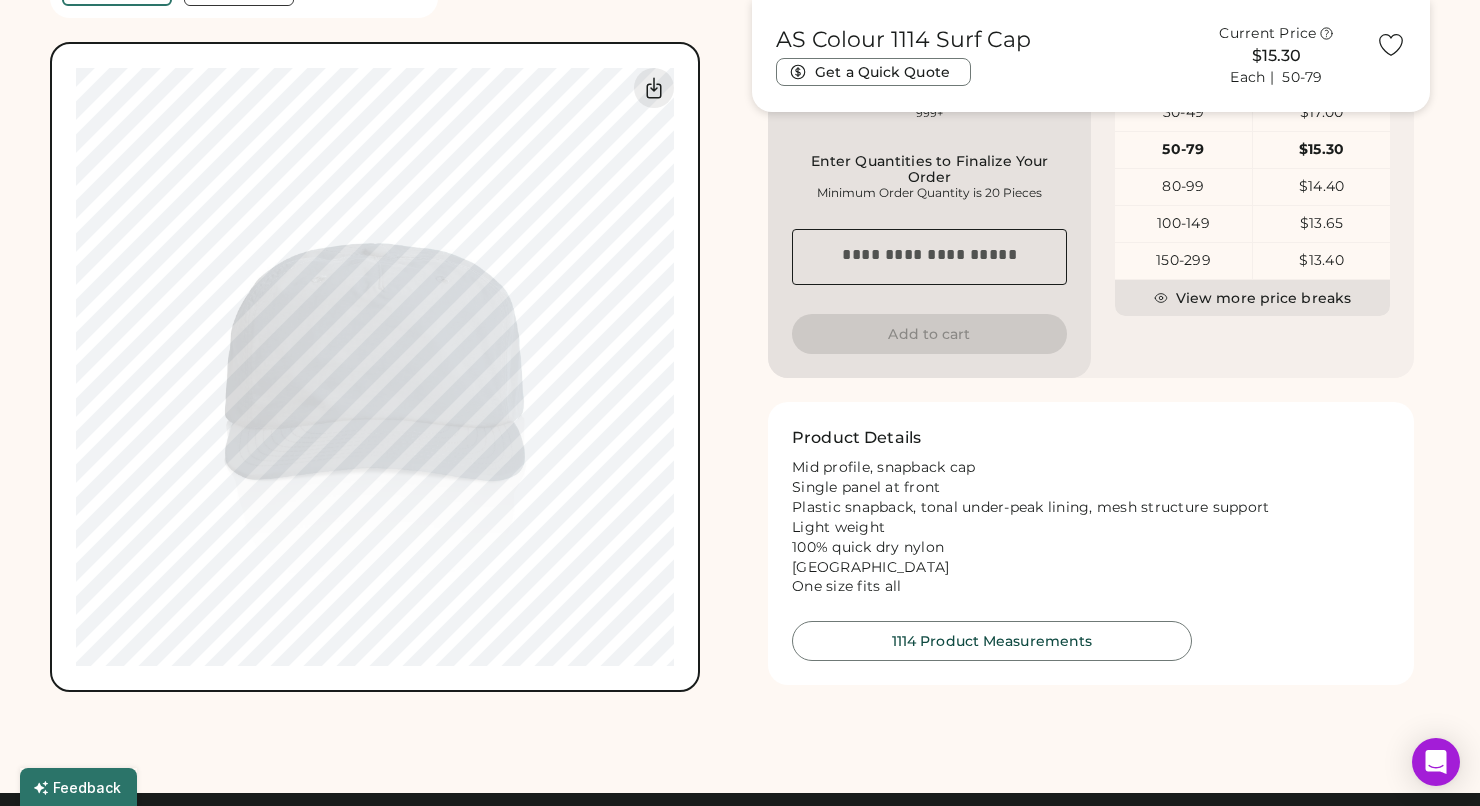 scroll, scrollTop: 700, scrollLeft: 0, axis: vertical 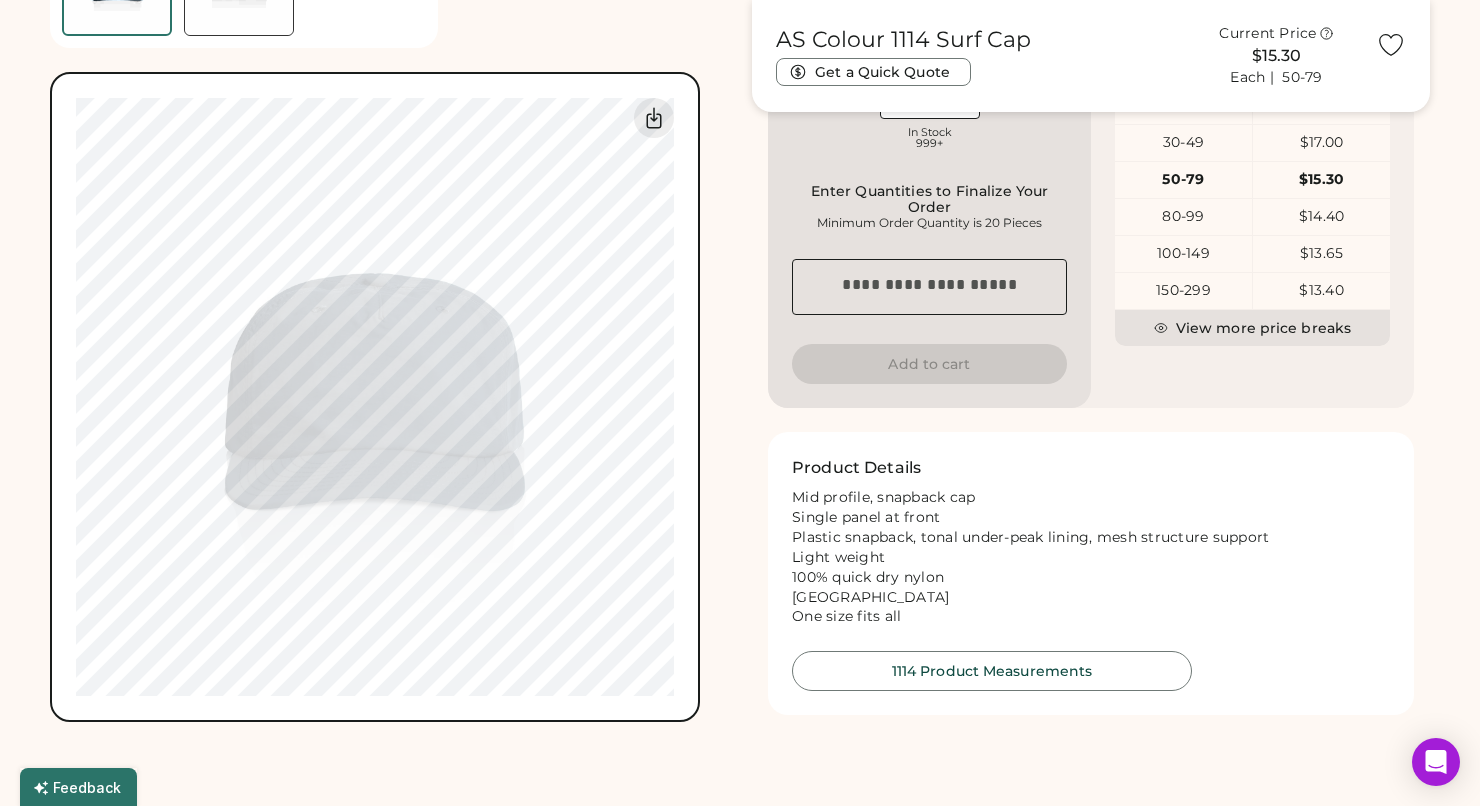 type on "****" 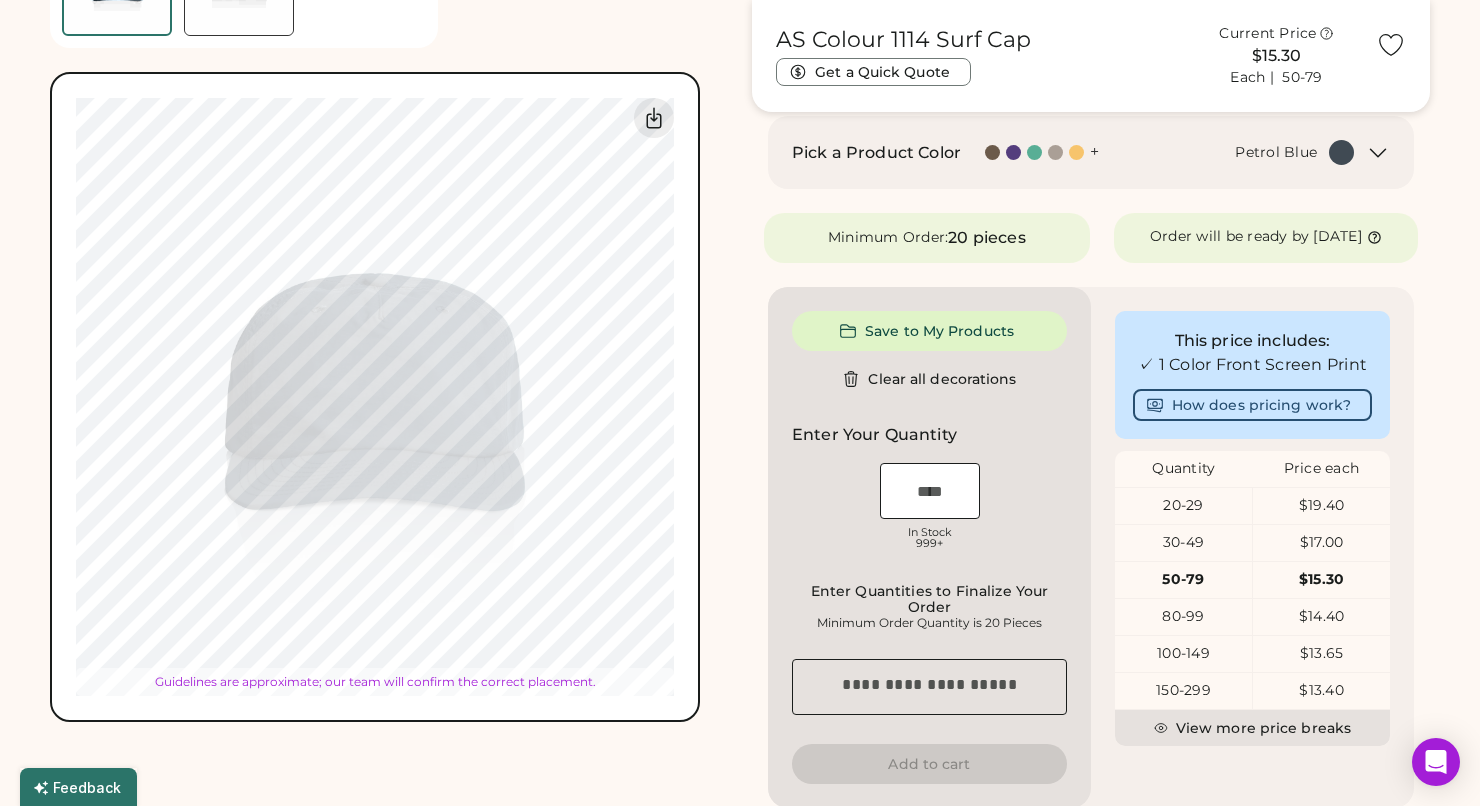 type on "****" 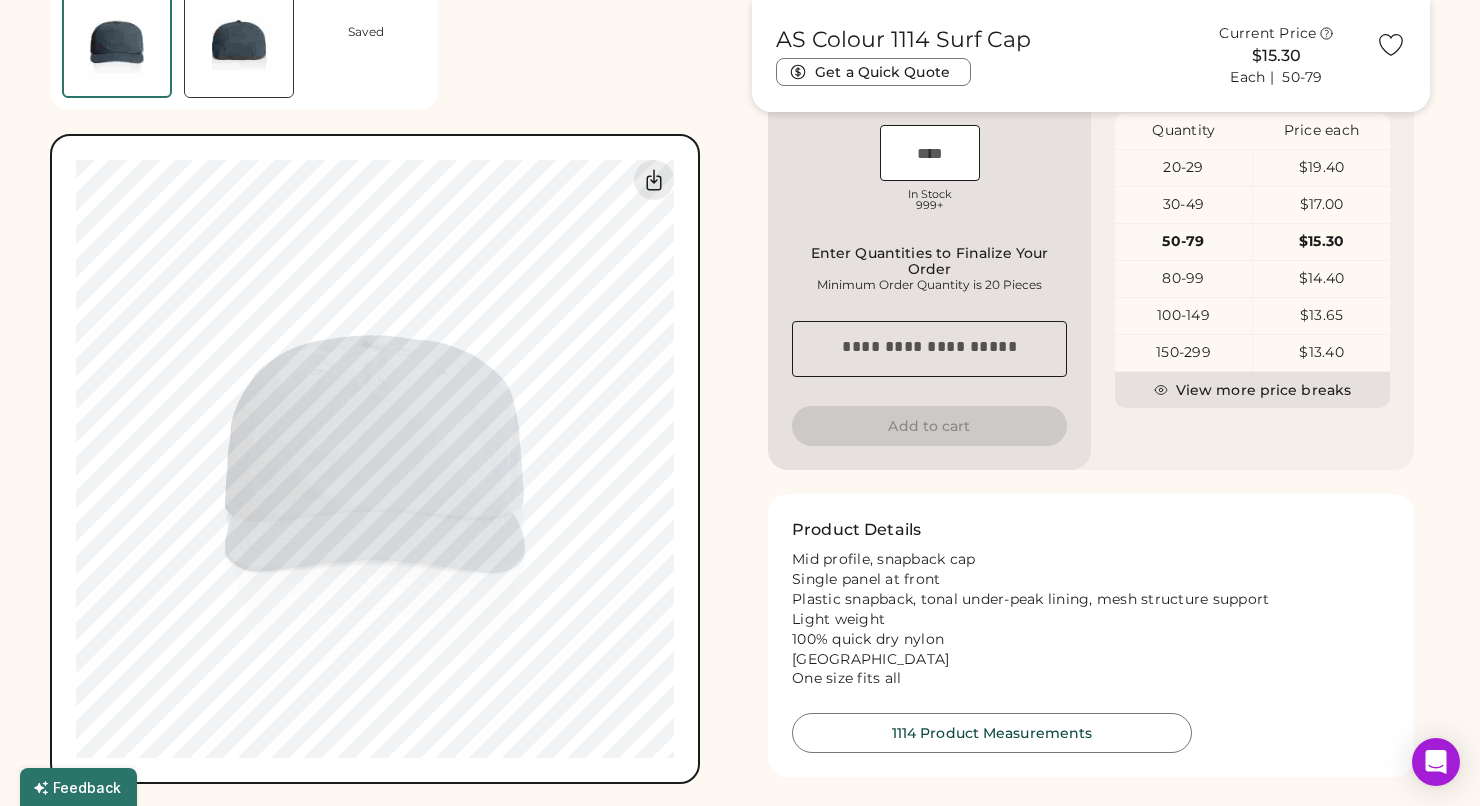 scroll, scrollTop: 625, scrollLeft: 0, axis: vertical 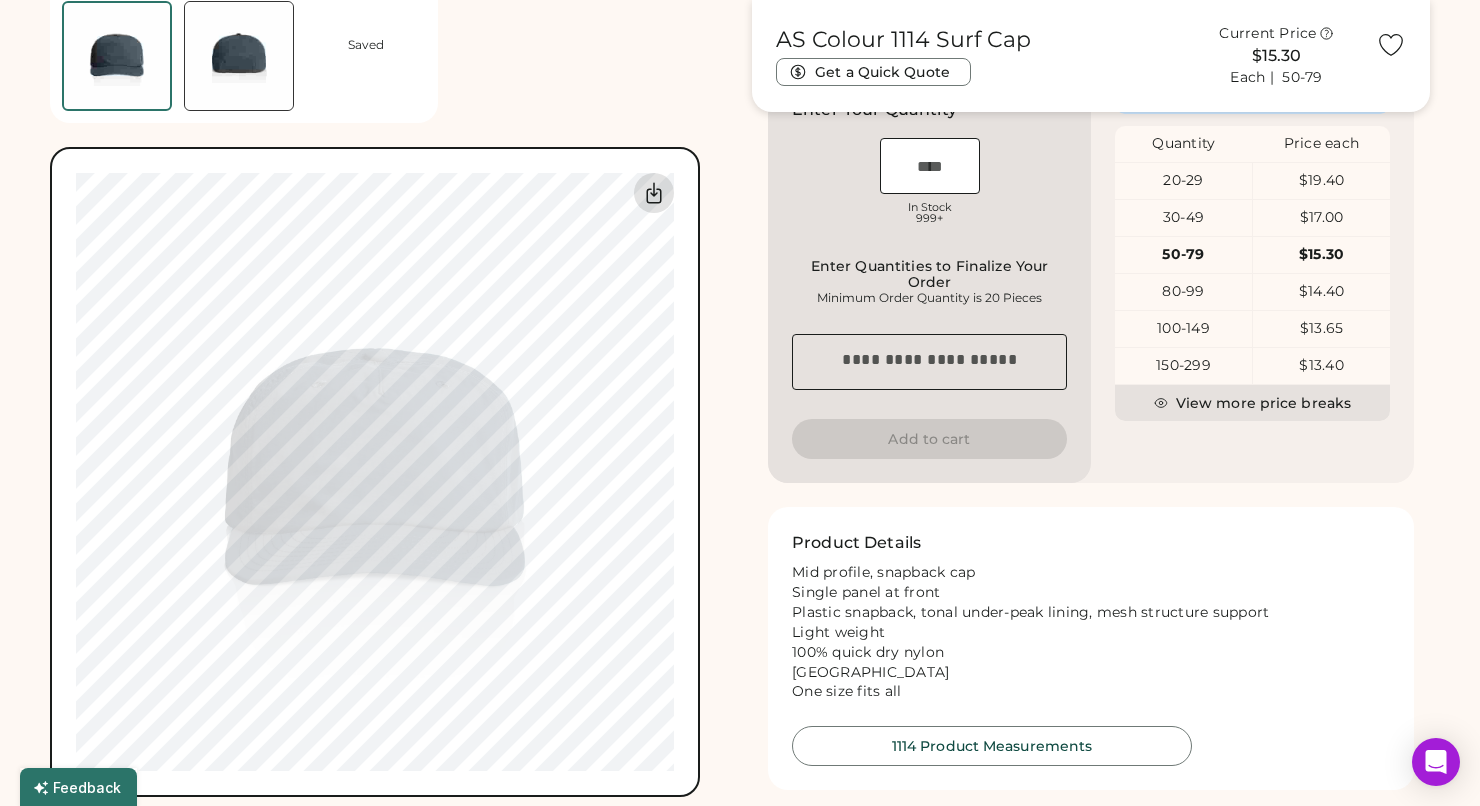 click 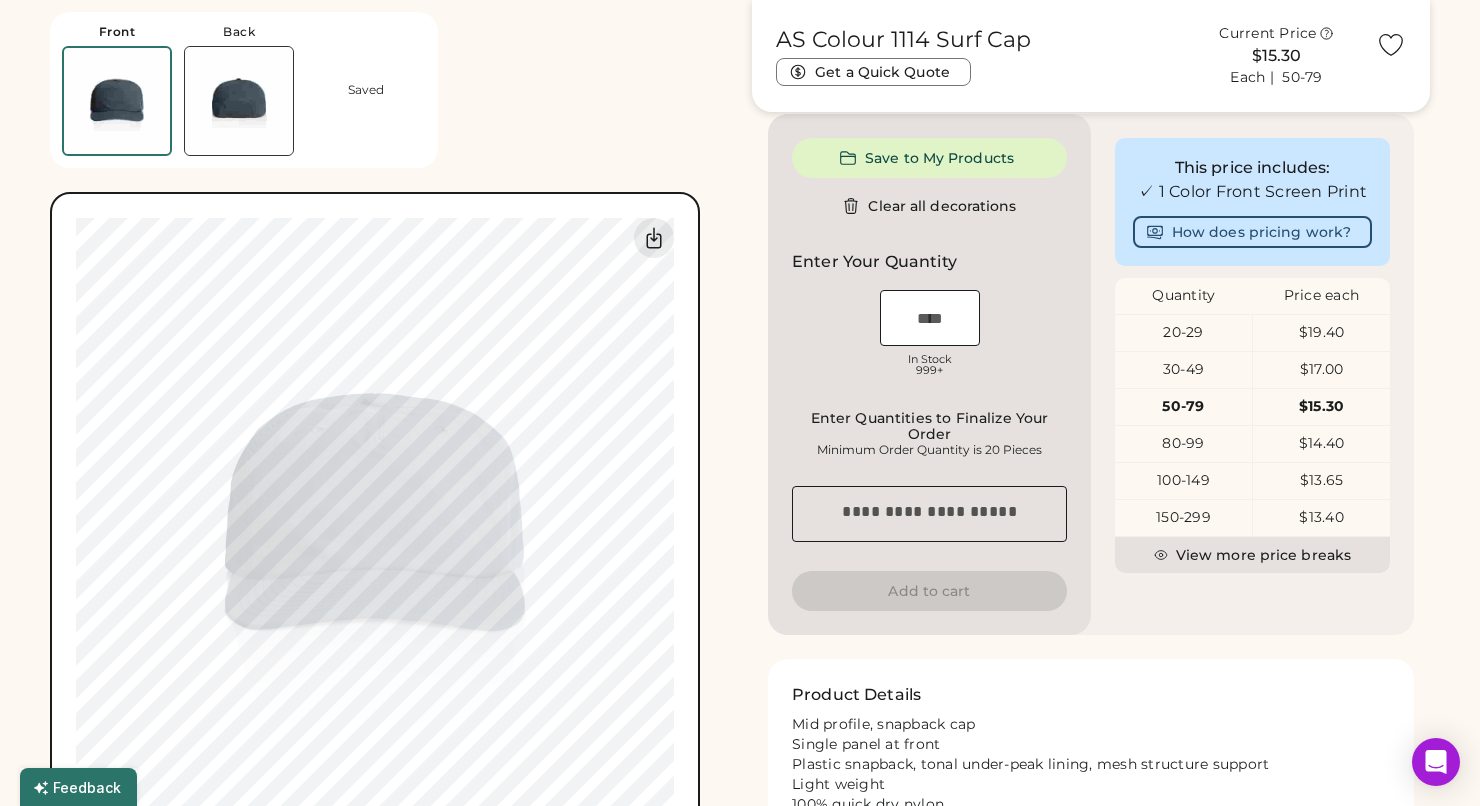 scroll, scrollTop: 473, scrollLeft: 0, axis: vertical 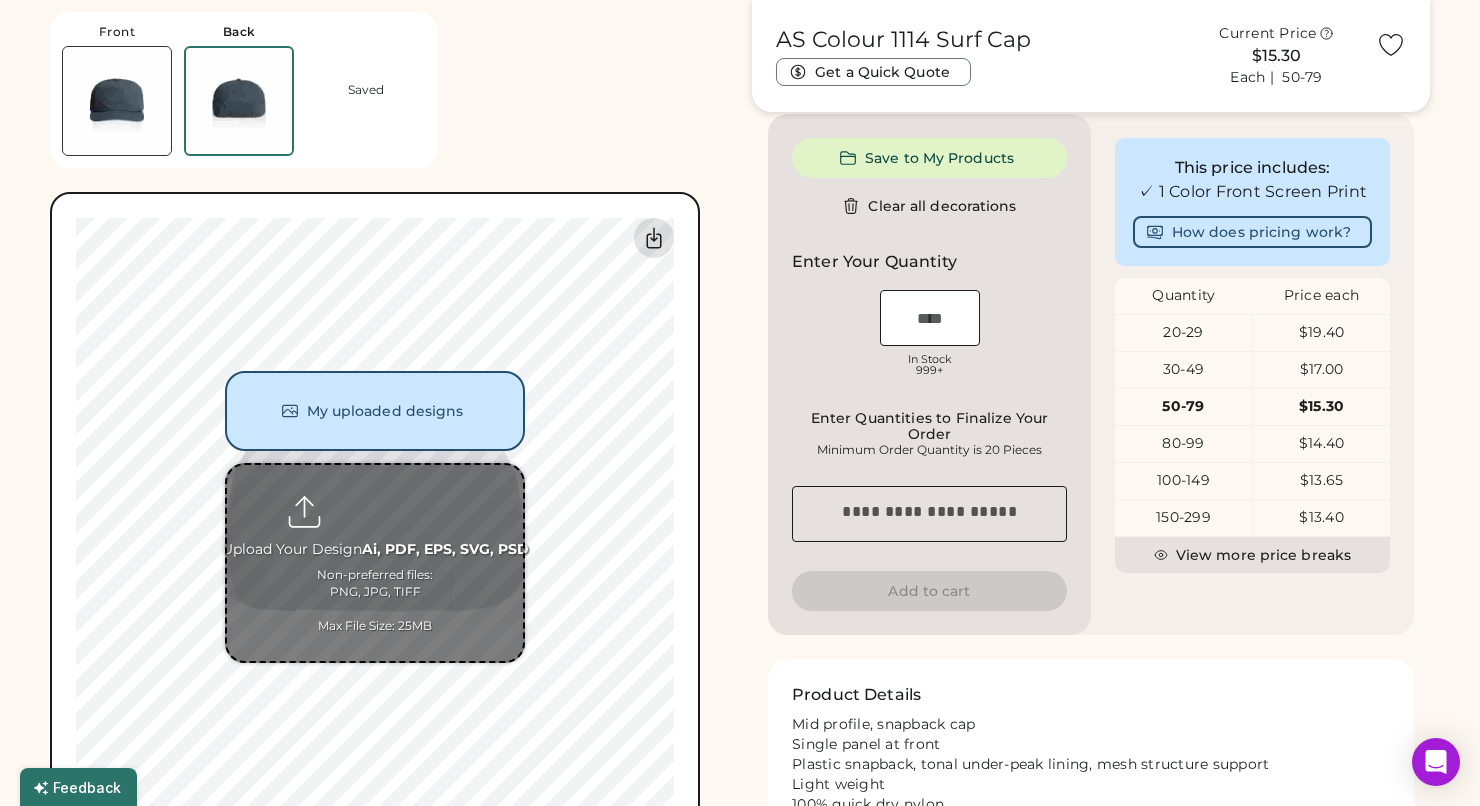 click 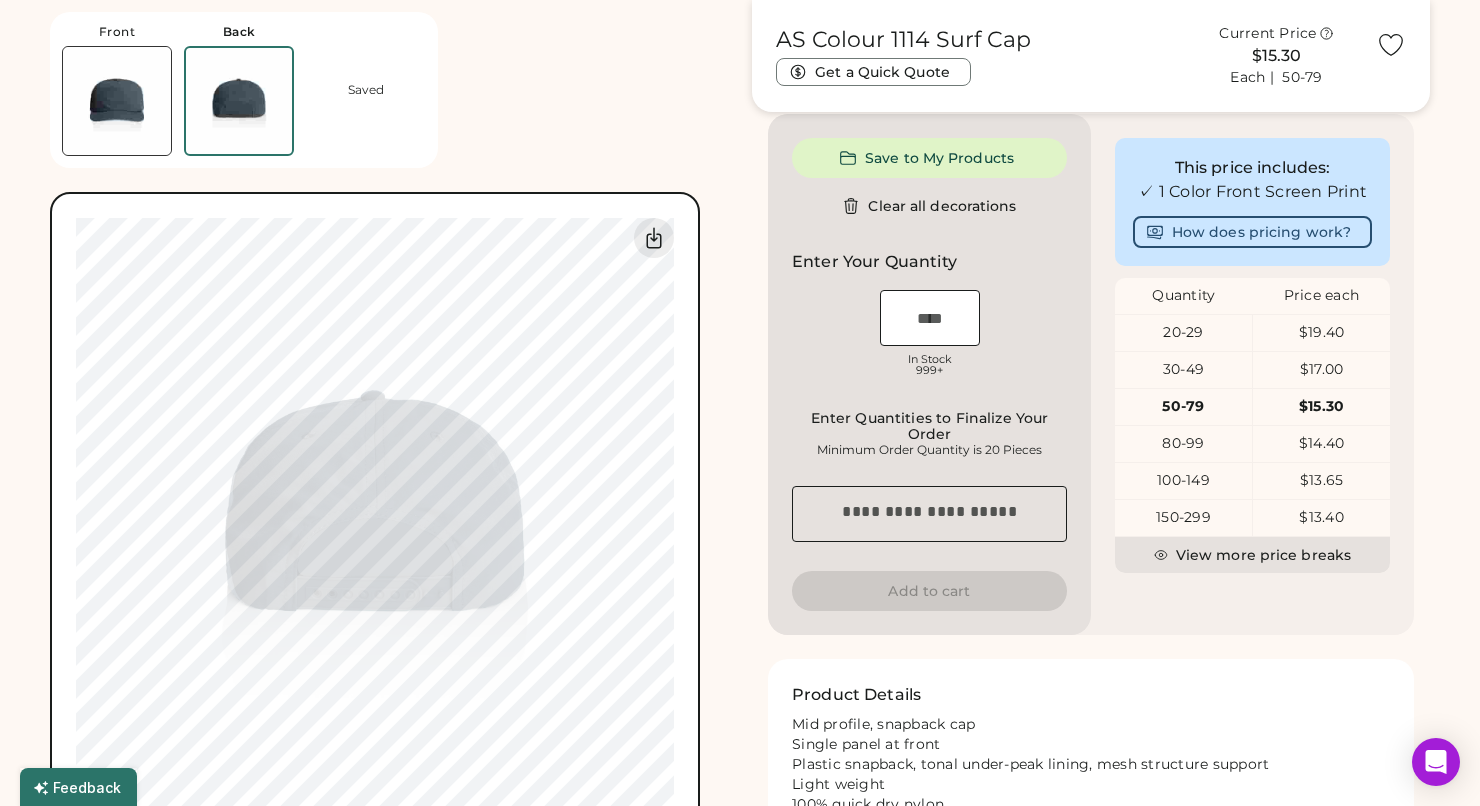 click on "AS Colour 1114 Surf Cap    Get a Quick Quote Current Price    $15.30 Each |  50-79    Customize This Product    Add A
Design Screen Print Front       Add A
Design    Edit design       Center    Reset Width Height 4.5" x 2.5" max Apply WHITE Pick a Product Color + Petrol Blue    Minimum Order:  20 pieces Order will be ready by [DATE]        Save to My Products    Clear all decorations Enter Your Quantity OSFM In Stock
999+ Enter Quantities to Finalize Your Order Minimum Order Quantity is 20 Pieces Special instructions Add to cart This price includes: ✓ 1 Color Front Screen Print    How does pricing work? Quantity Price each 20-29 $19.40 30-49 $17.00 50-79 $15.30 80-99 $14.40 100-149 $13.65 150-299 $13.40       View more price breaks Product Details Mid profile, snapback cap
Single panel at front Plastic snapback, tonal under-peak lining, mesh structure support Light weight 100% quick dry nylon Flat Peak One size fits all 1114 Product Measurements" at bounding box center [1091, 290] 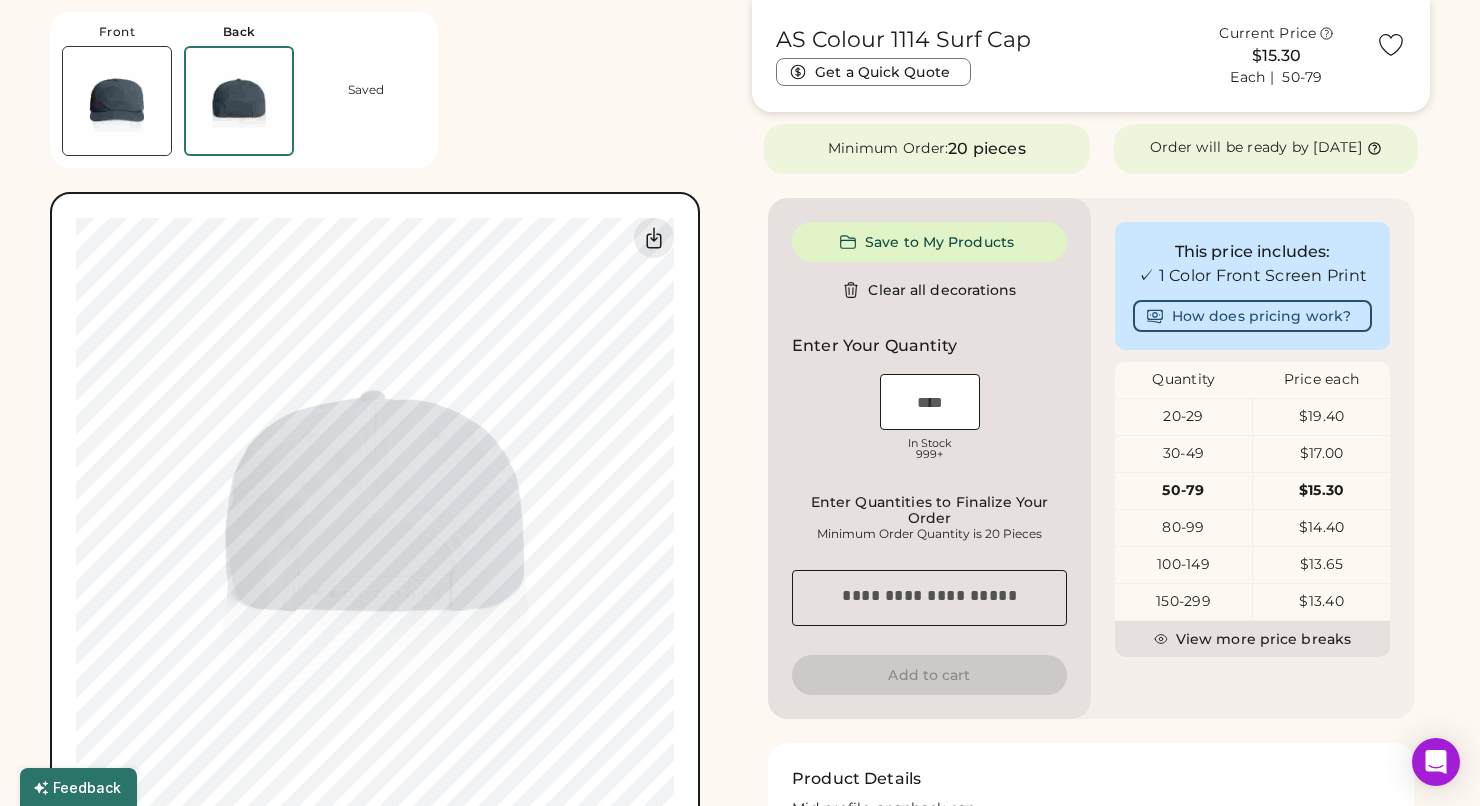 scroll, scrollTop: 399, scrollLeft: 0, axis: vertical 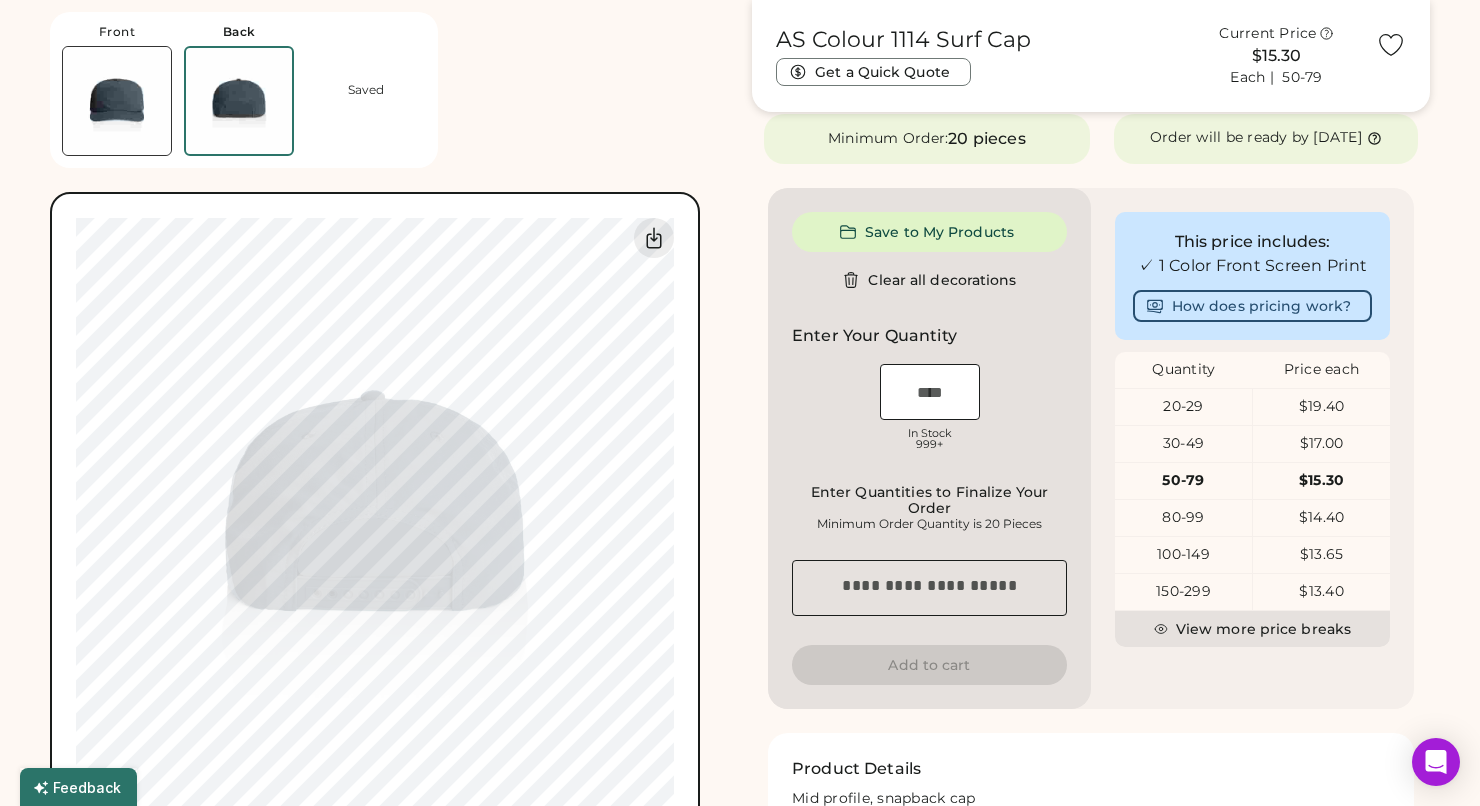 click on "Enter Quantities to Finalize Your Order Minimum Order Quantity is 20 Pieces" at bounding box center (929, 508) 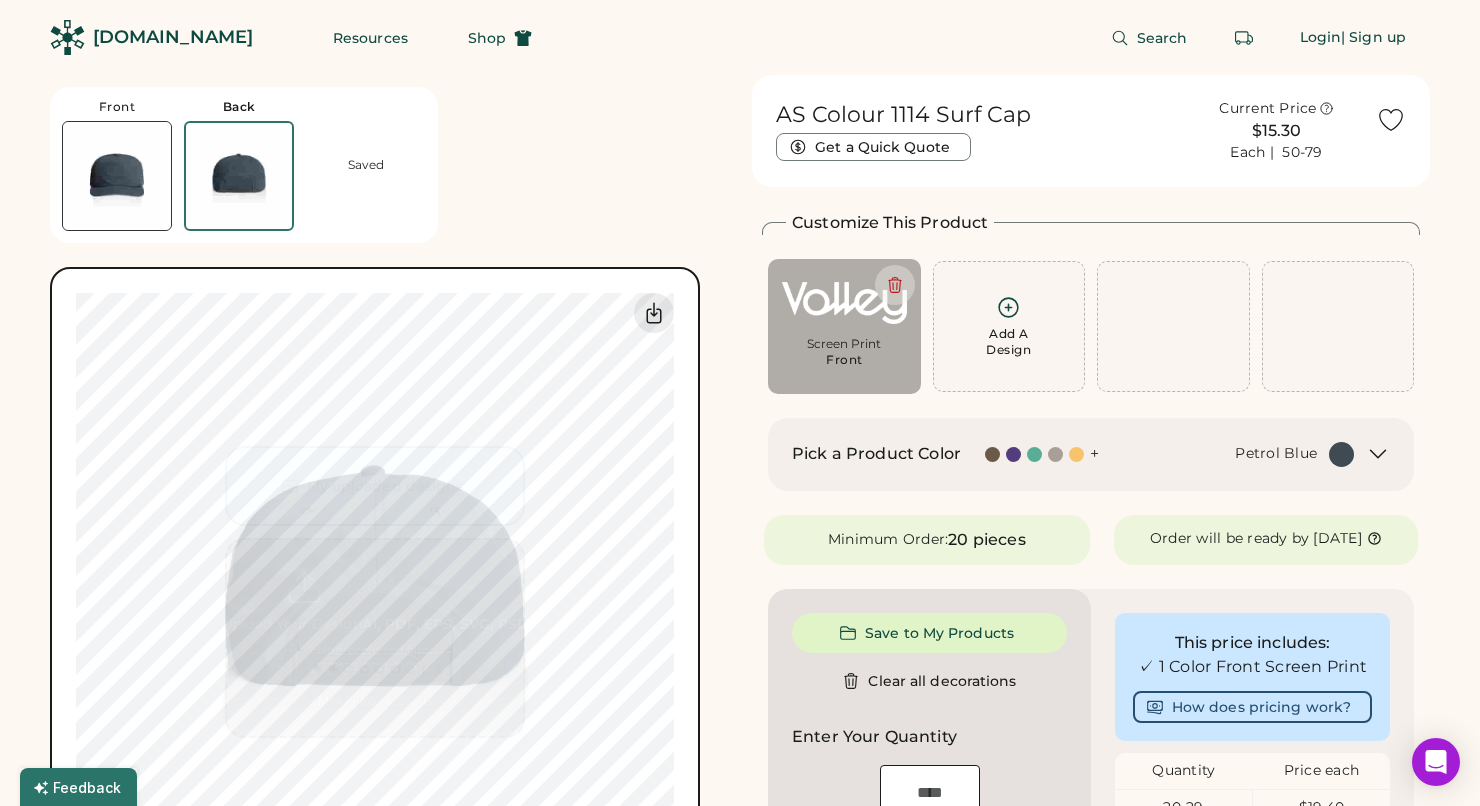 scroll, scrollTop: 0, scrollLeft: 0, axis: both 